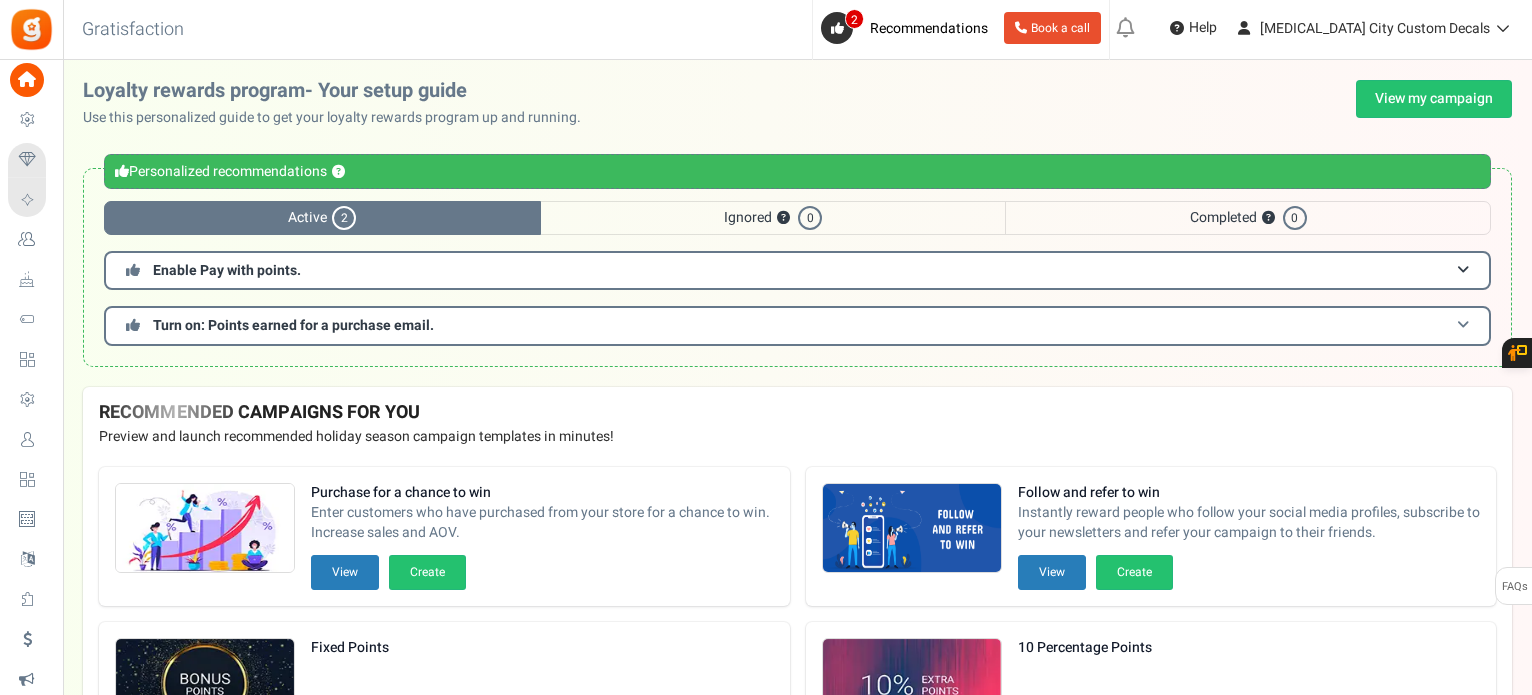 scroll, scrollTop: 333, scrollLeft: 0, axis: vertical 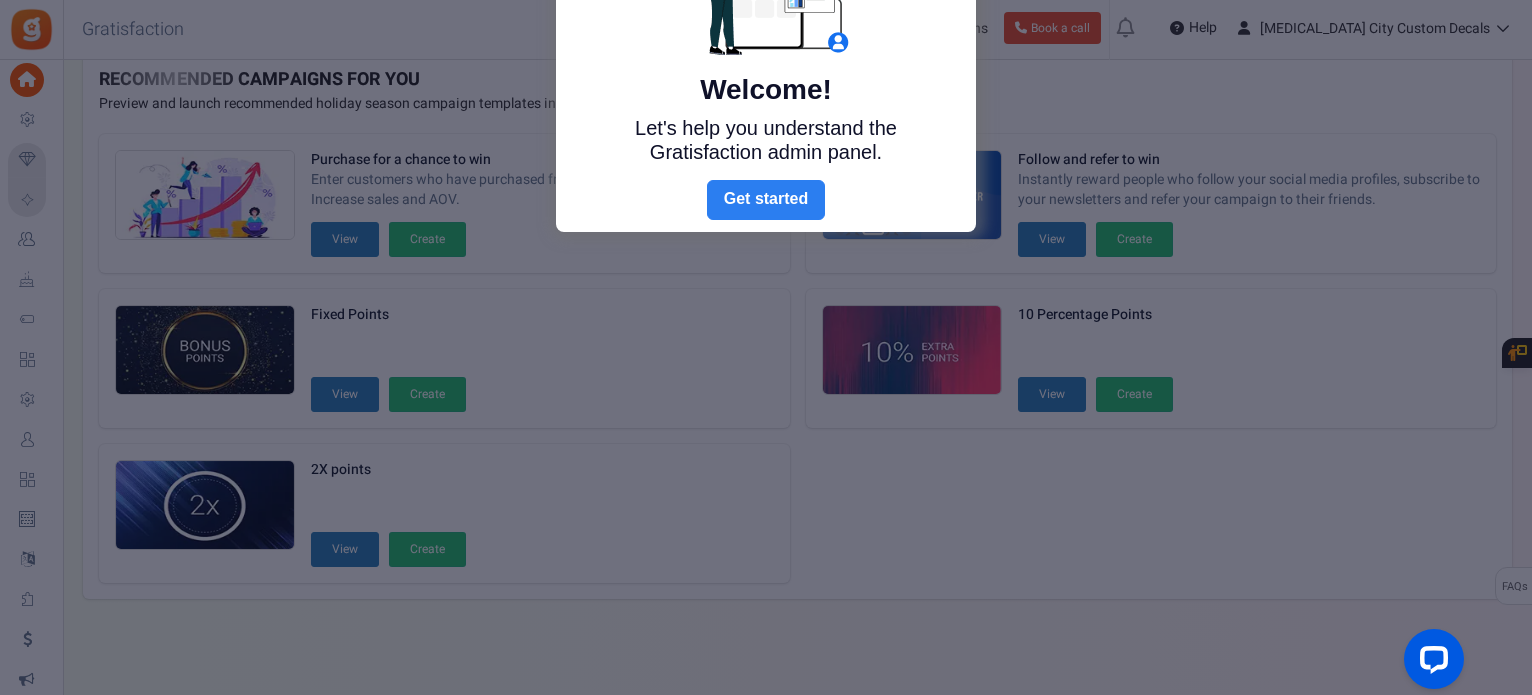 click on "Next" at bounding box center [766, 200] 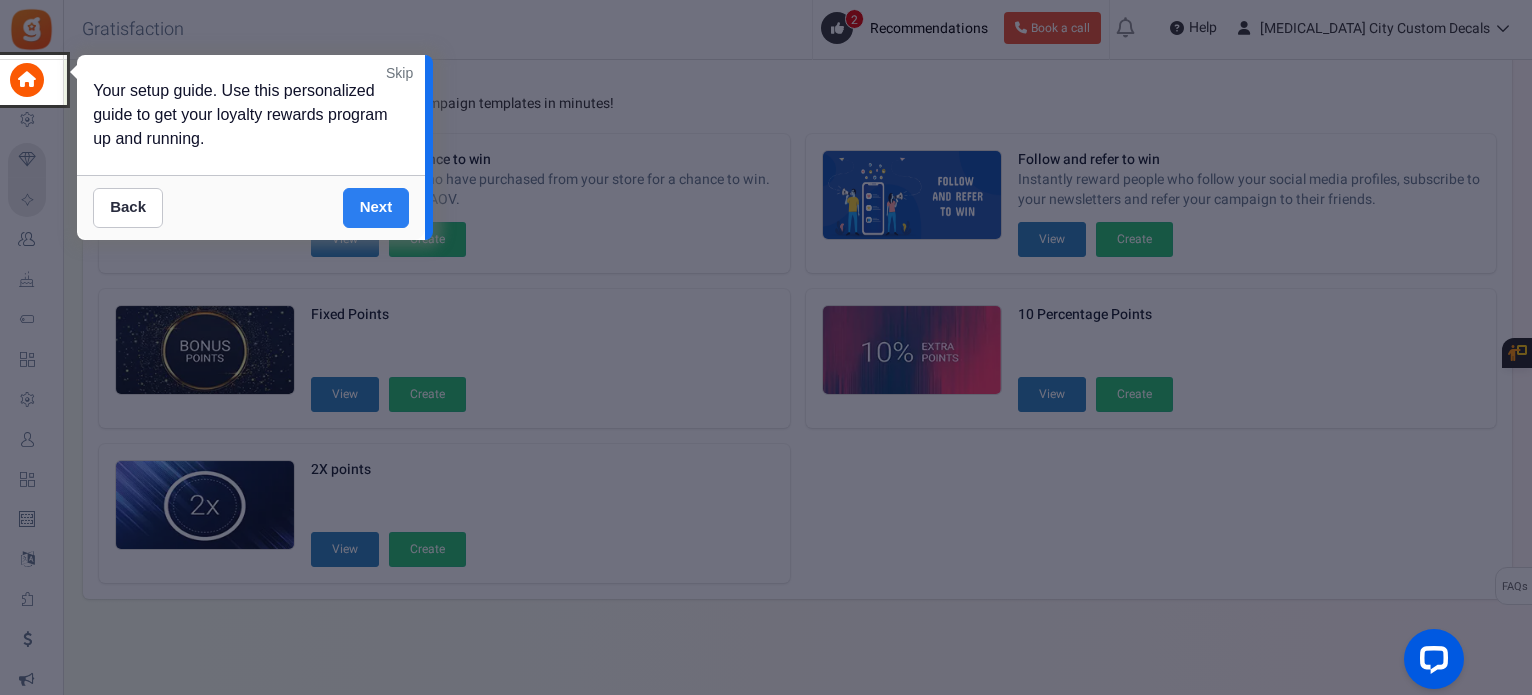 click on "Next" at bounding box center [376, 208] 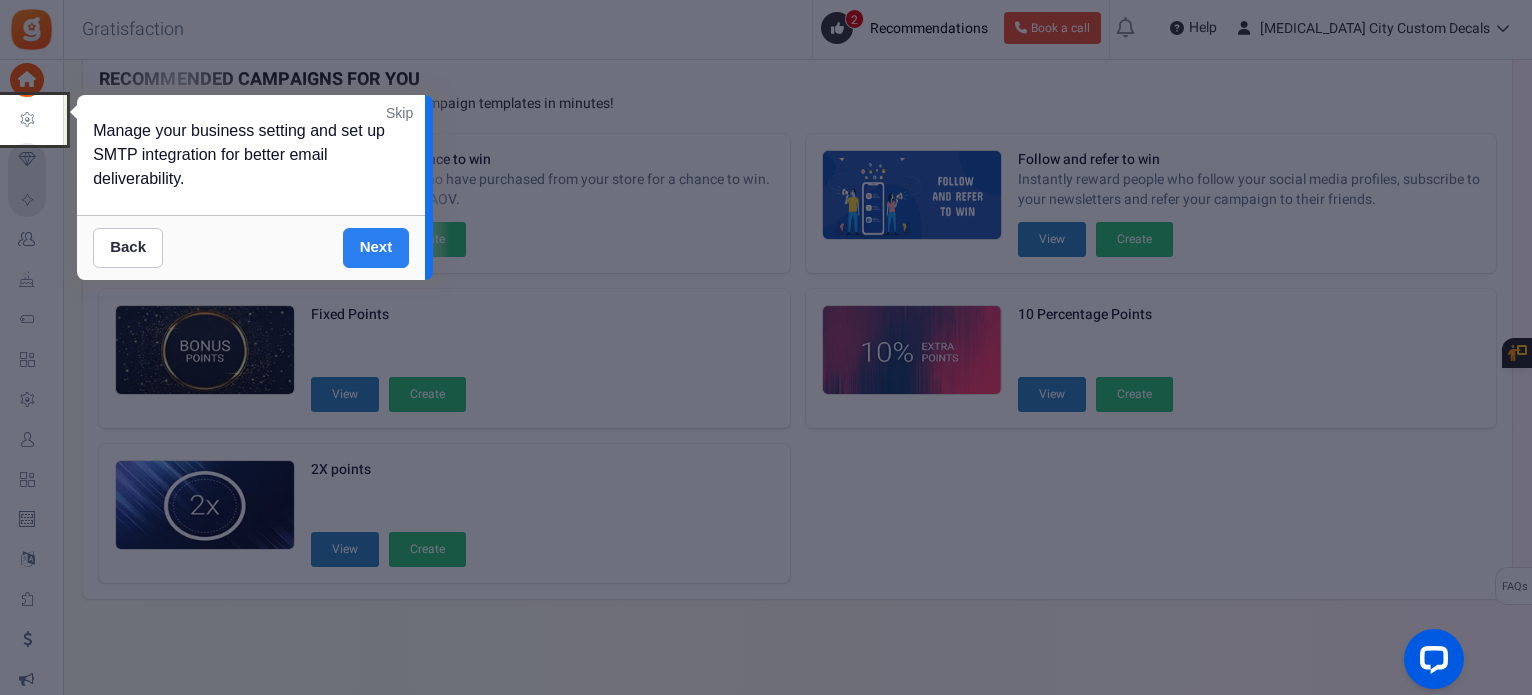 click on "Next" at bounding box center (376, 248) 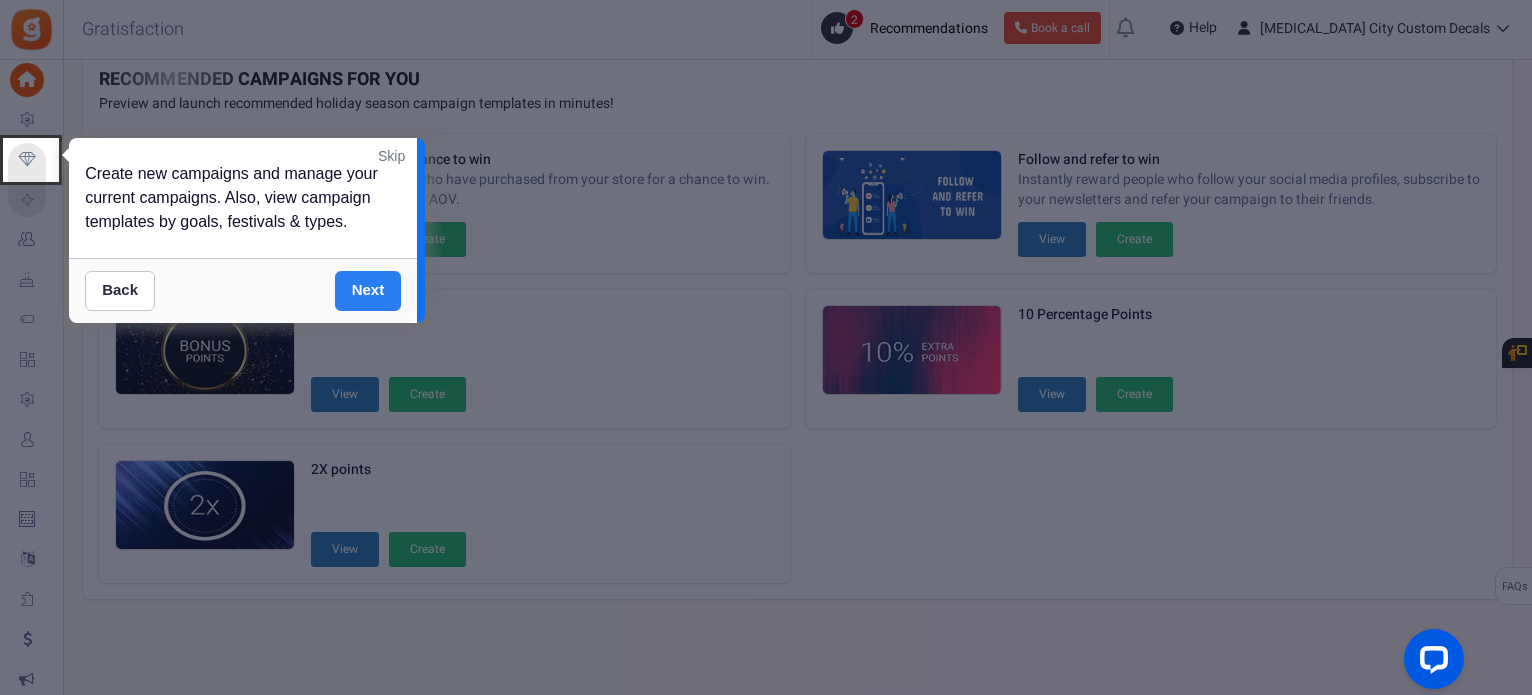click on "Next" at bounding box center (368, 291) 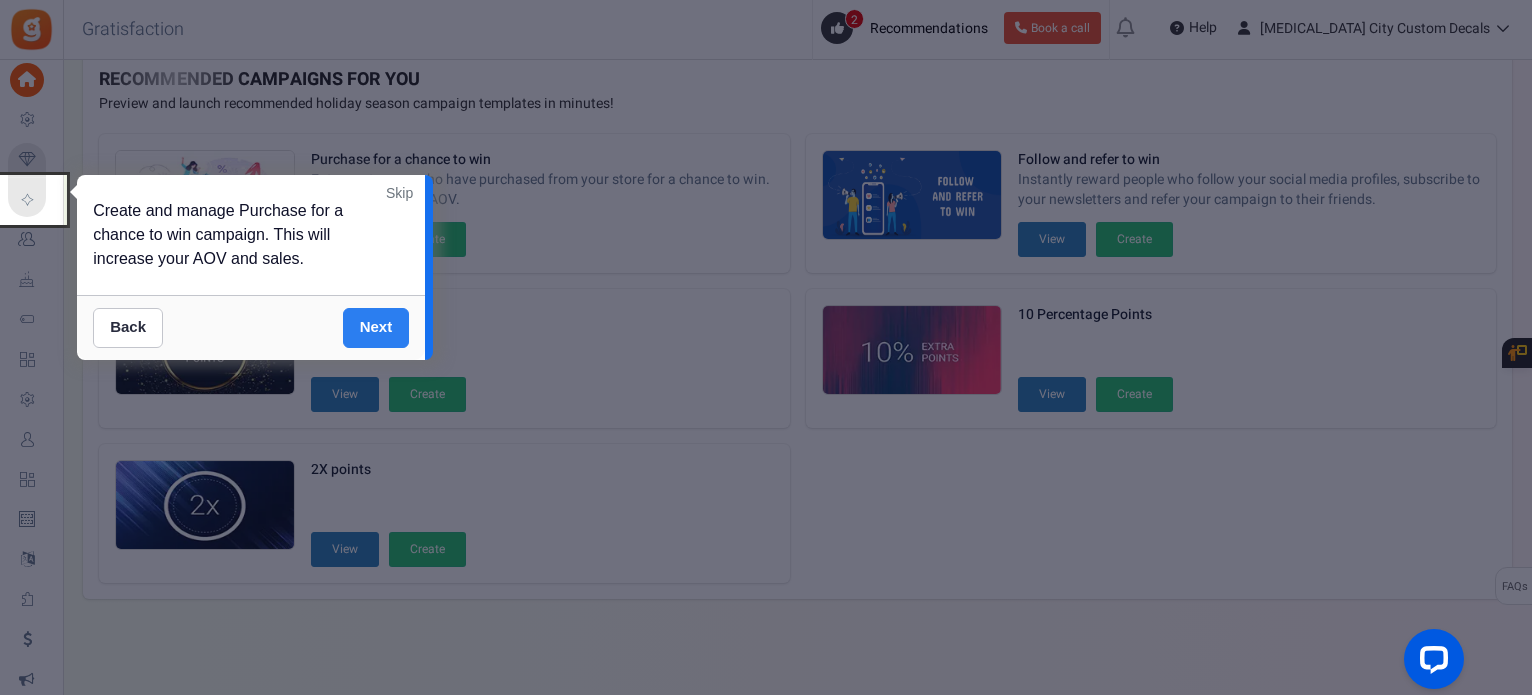 click on "Next" at bounding box center (376, 328) 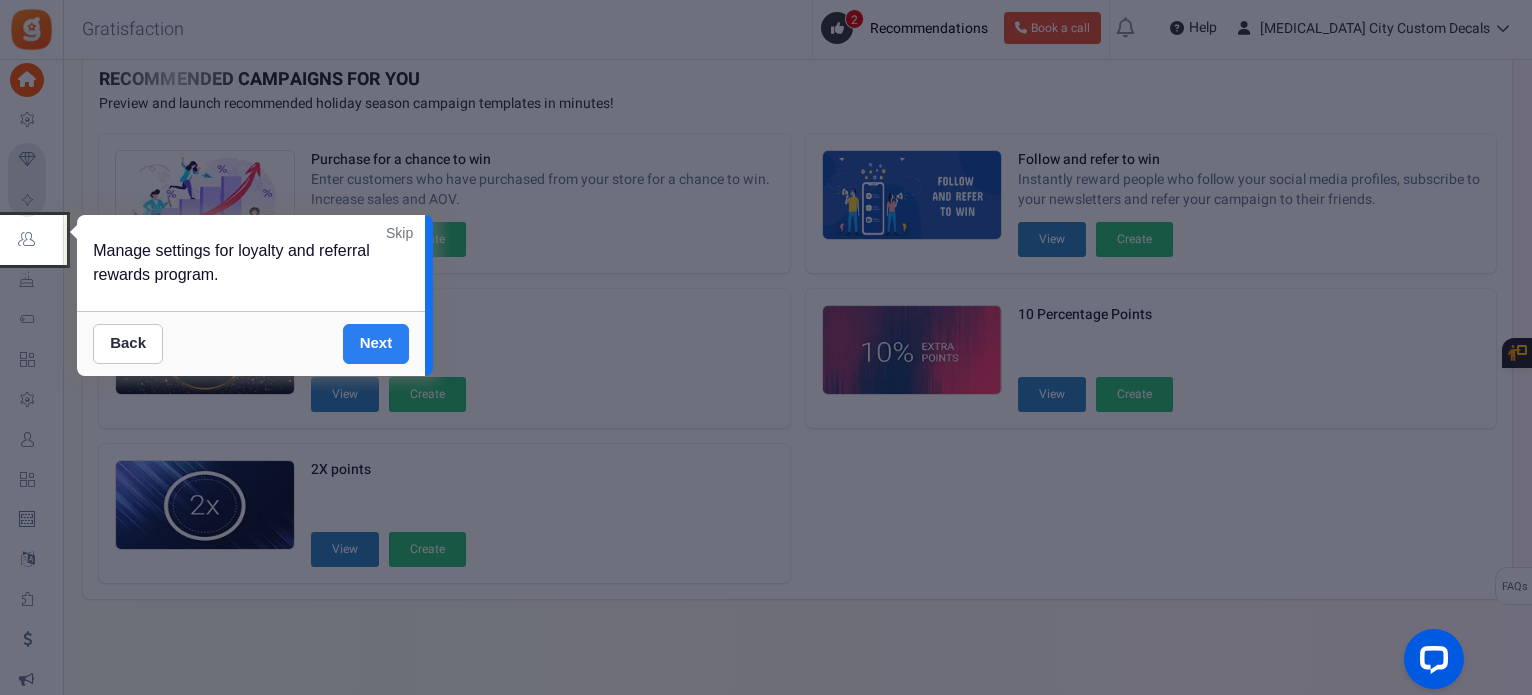 click on "Next" at bounding box center [376, 344] 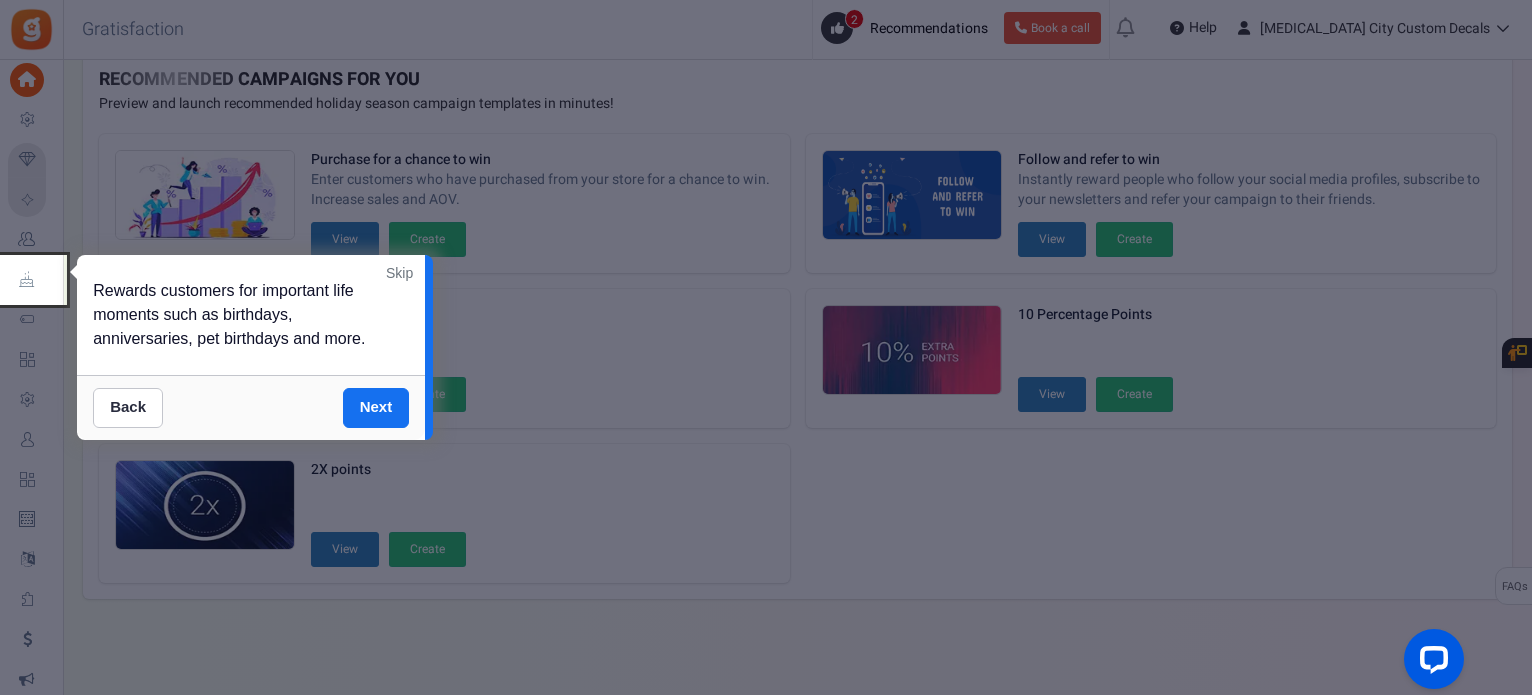click on "Skip" at bounding box center [399, 273] 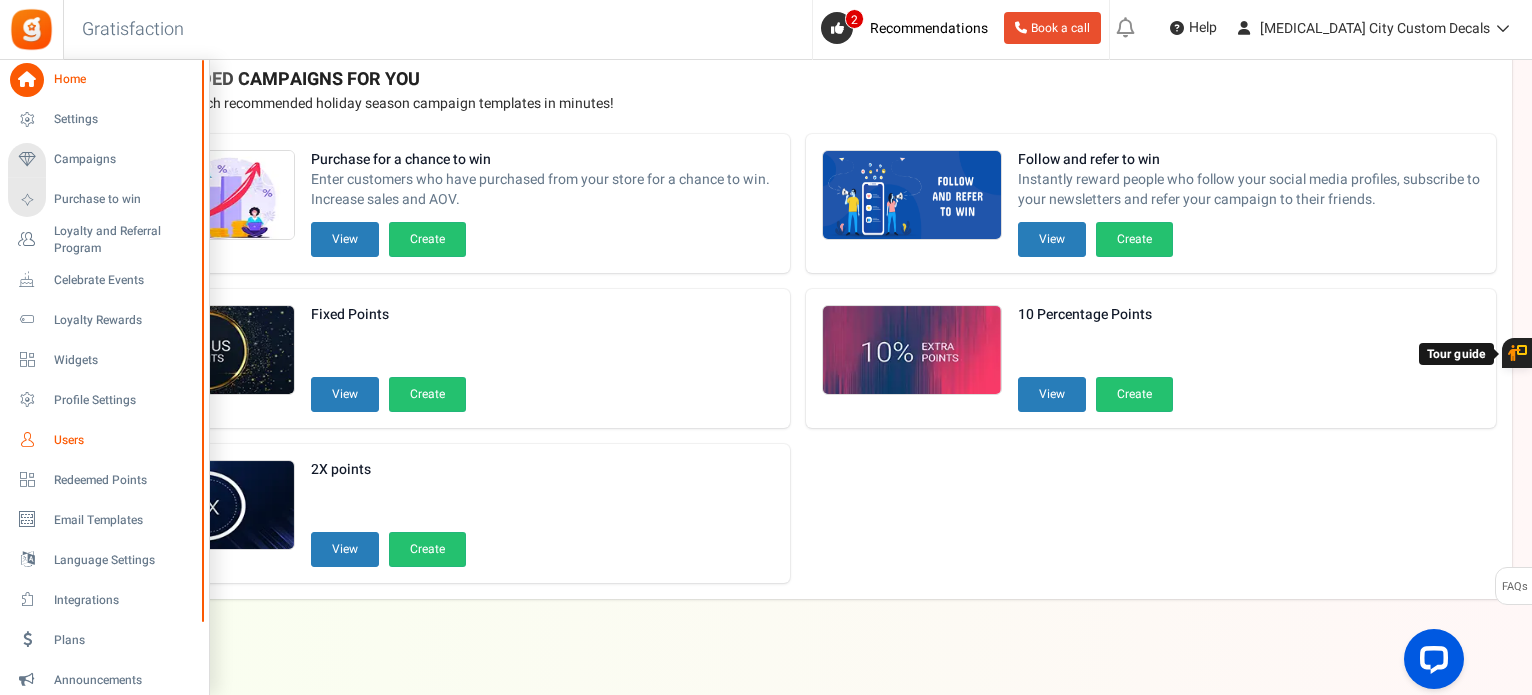 click on "Users" at bounding box center (124, 440) 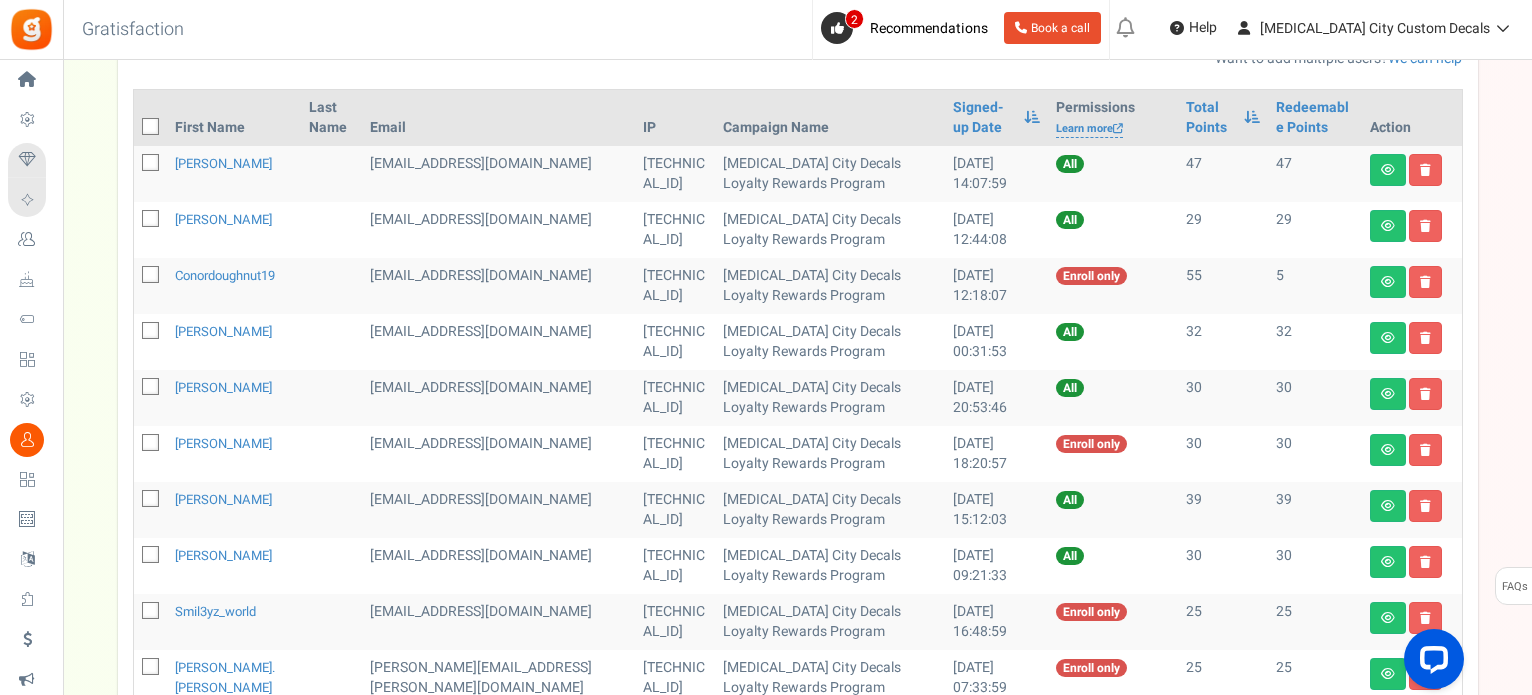 scroll, scrollTop: 0, scrollLeft: 0, axis: both 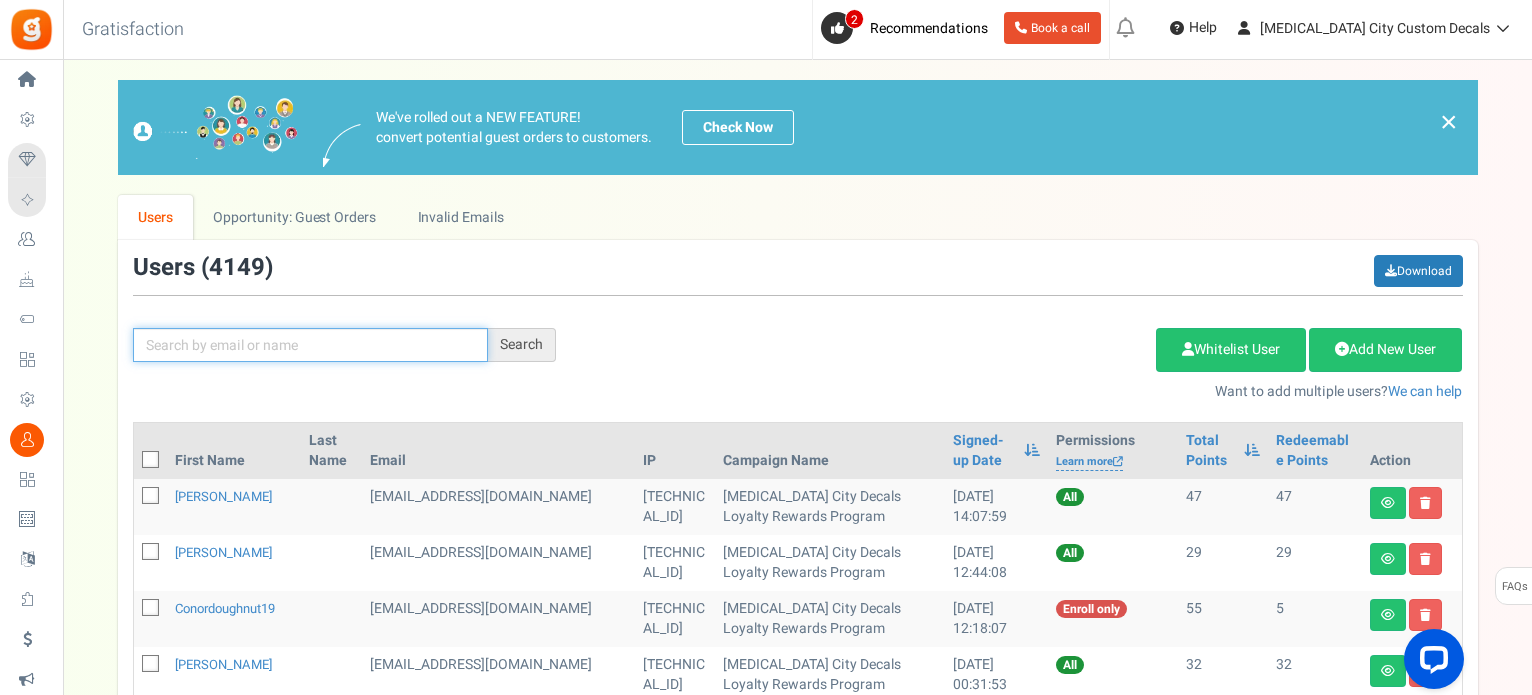 click at bounding box center (310, 345) 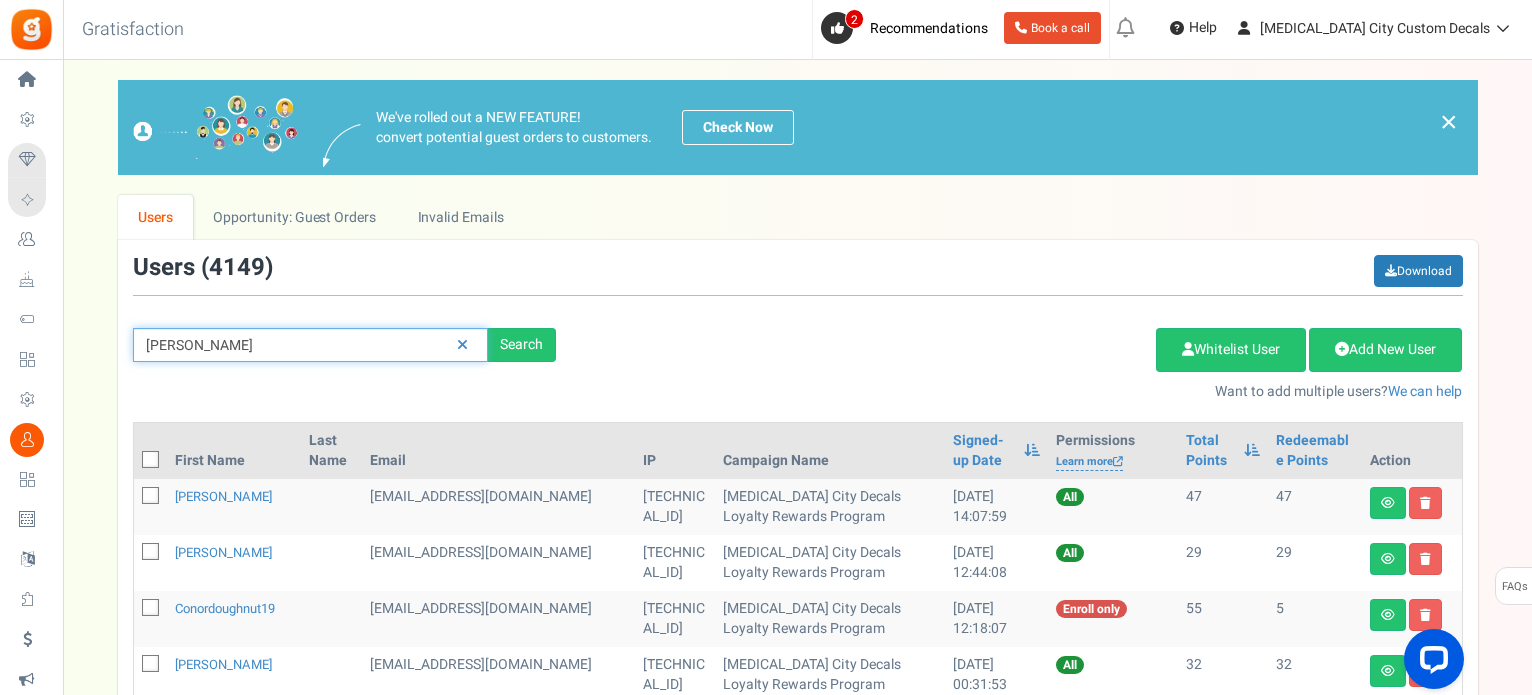 type on "[PERSON_NAME]" 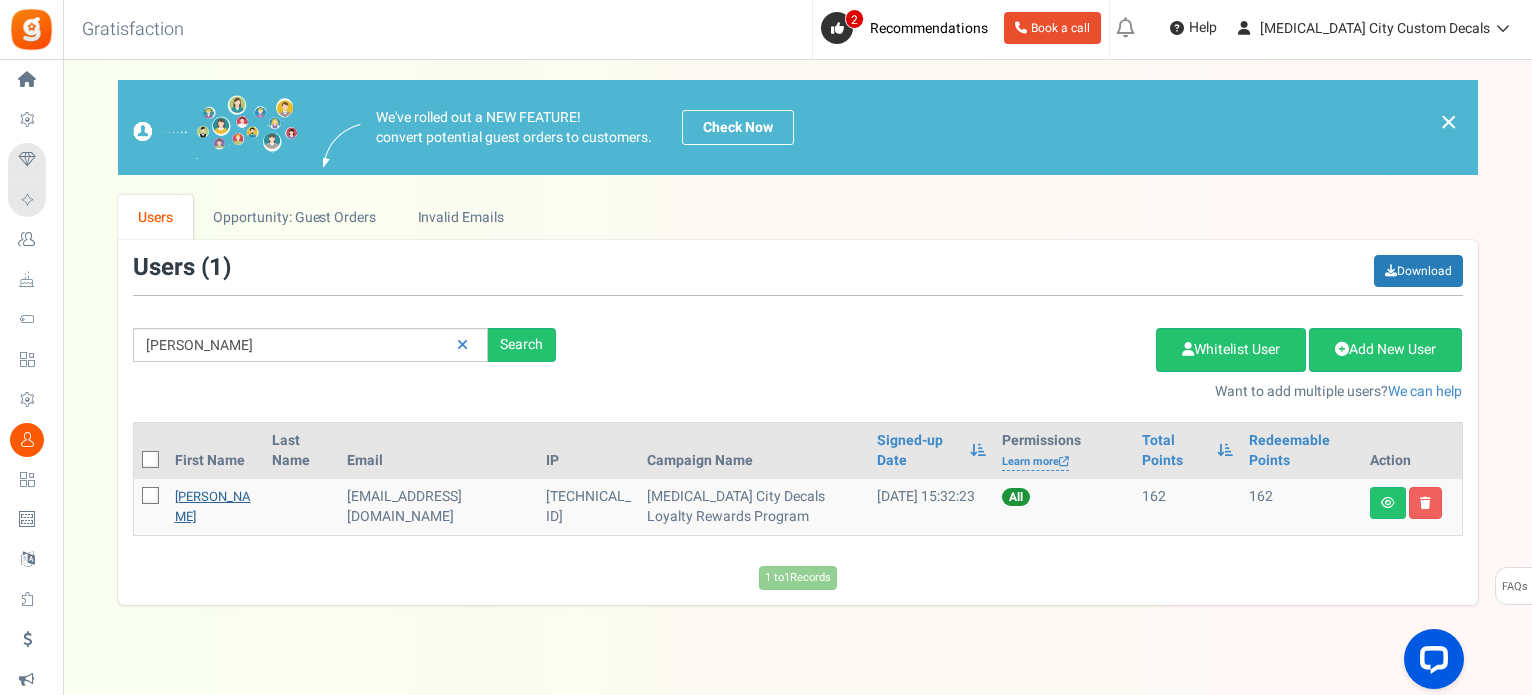 click on "[PERSON_NAME]" at bounding box center (213, 506) 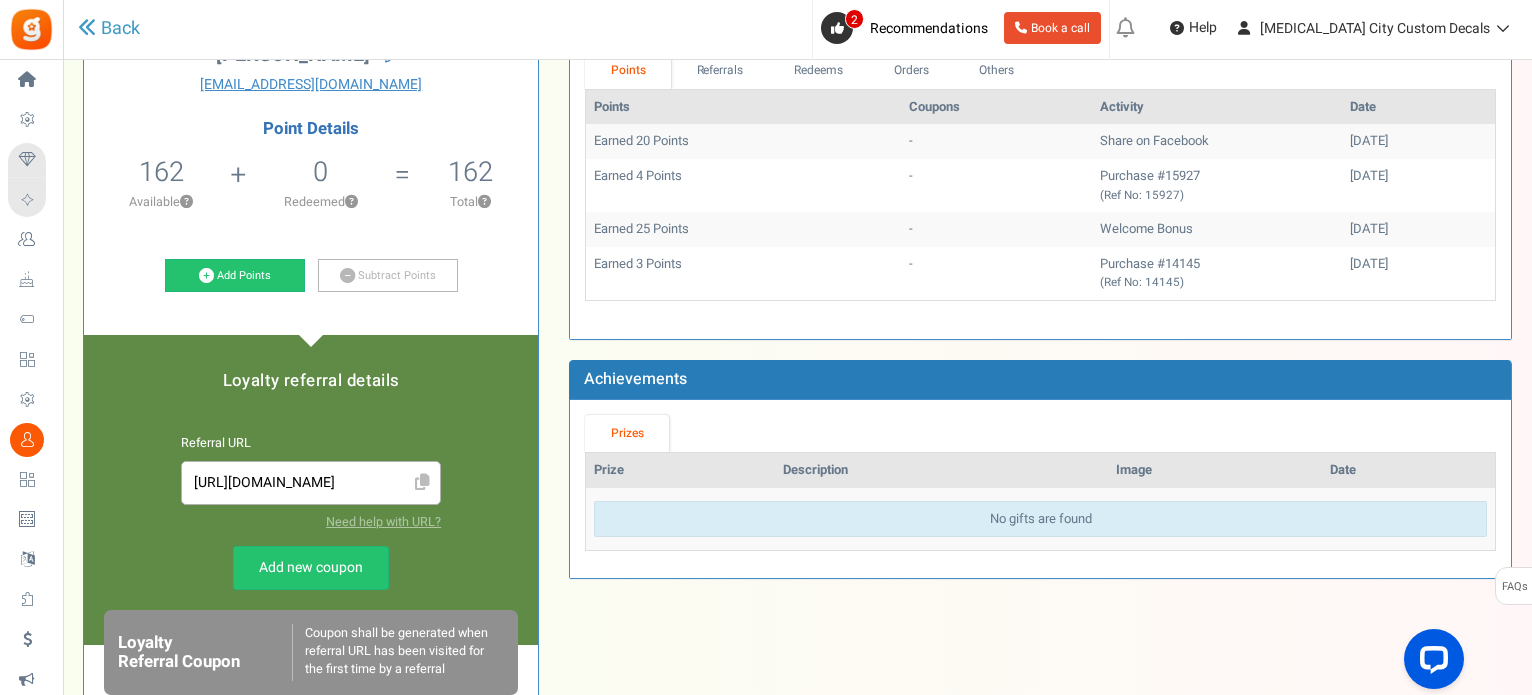 scroll, scrollTop: 100, scrollLeft: 0, axis: vertical 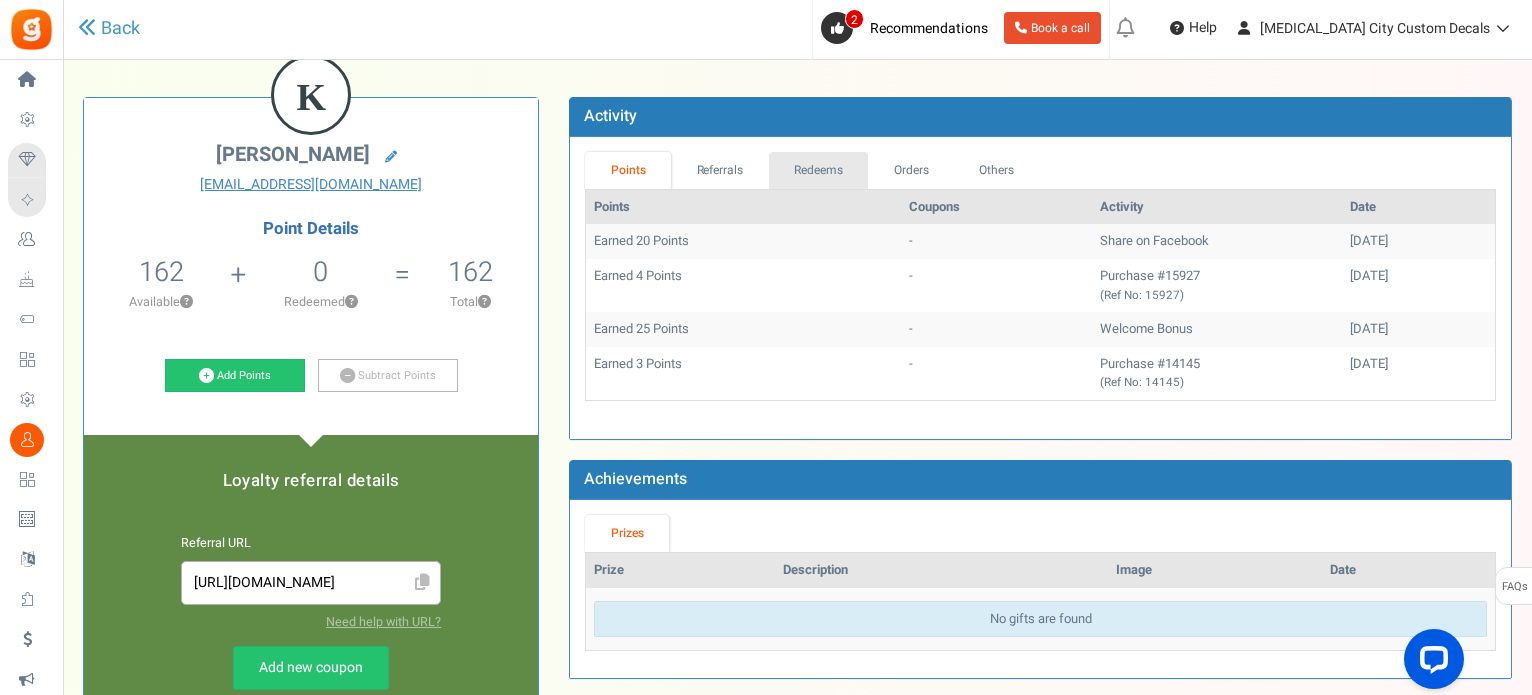click on "Redeems" at bounding box center [819, 170] 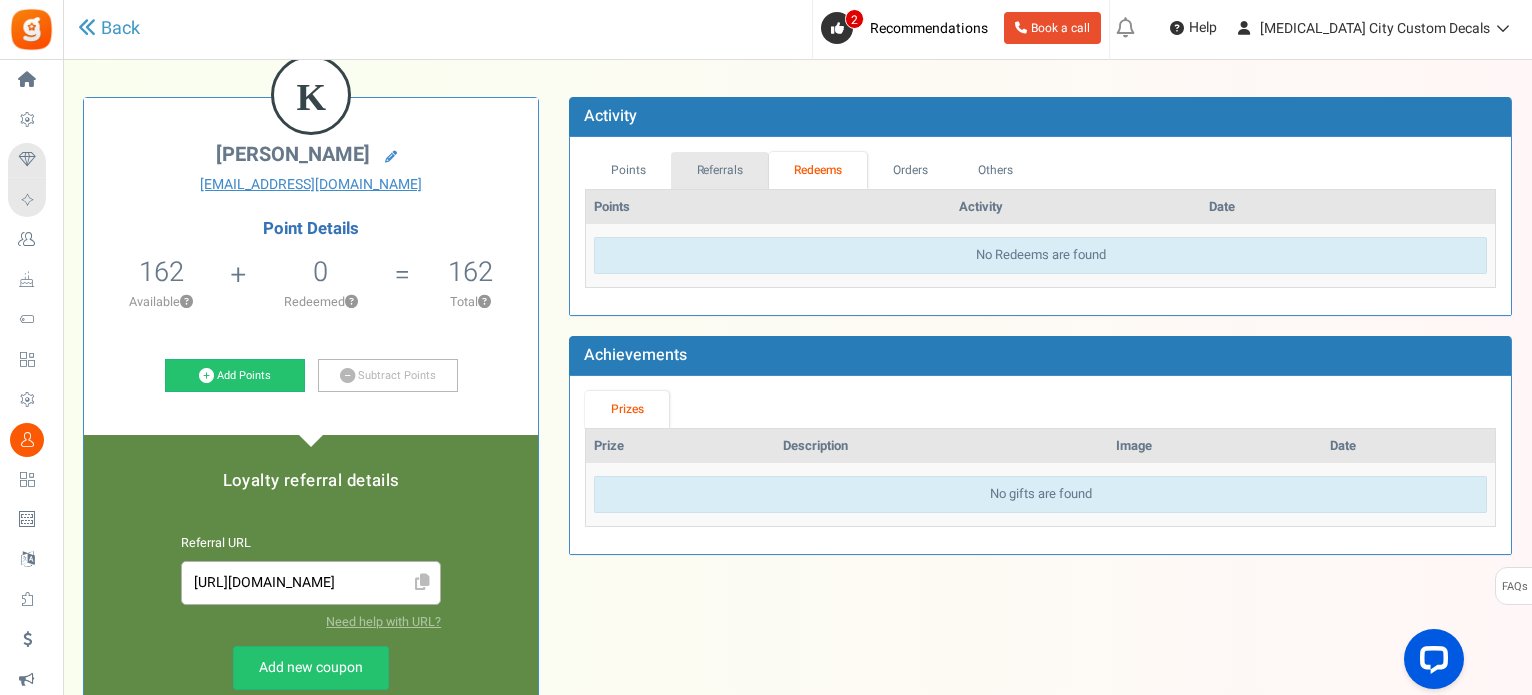 click on "Referrals" at bounding box center (720, 170) 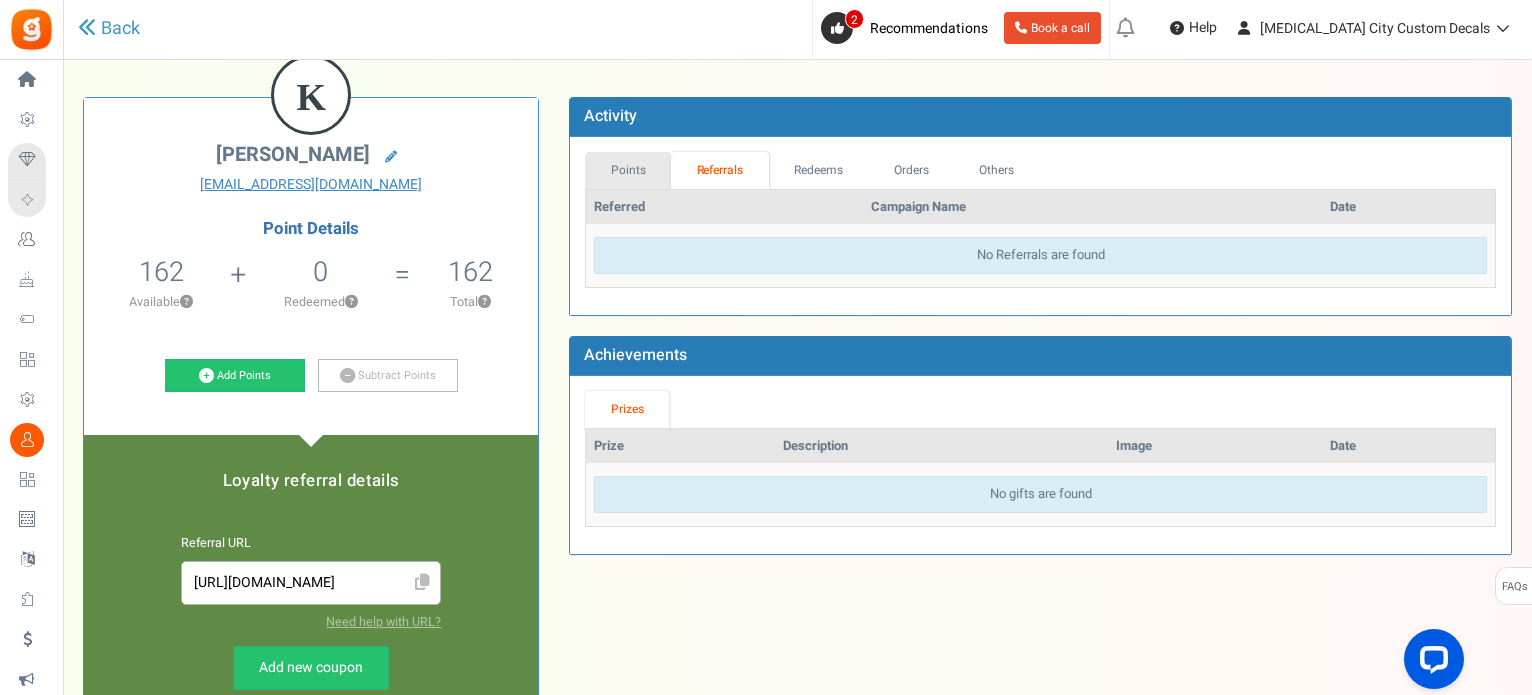 click on "Points" at bounding box center [628, 170] 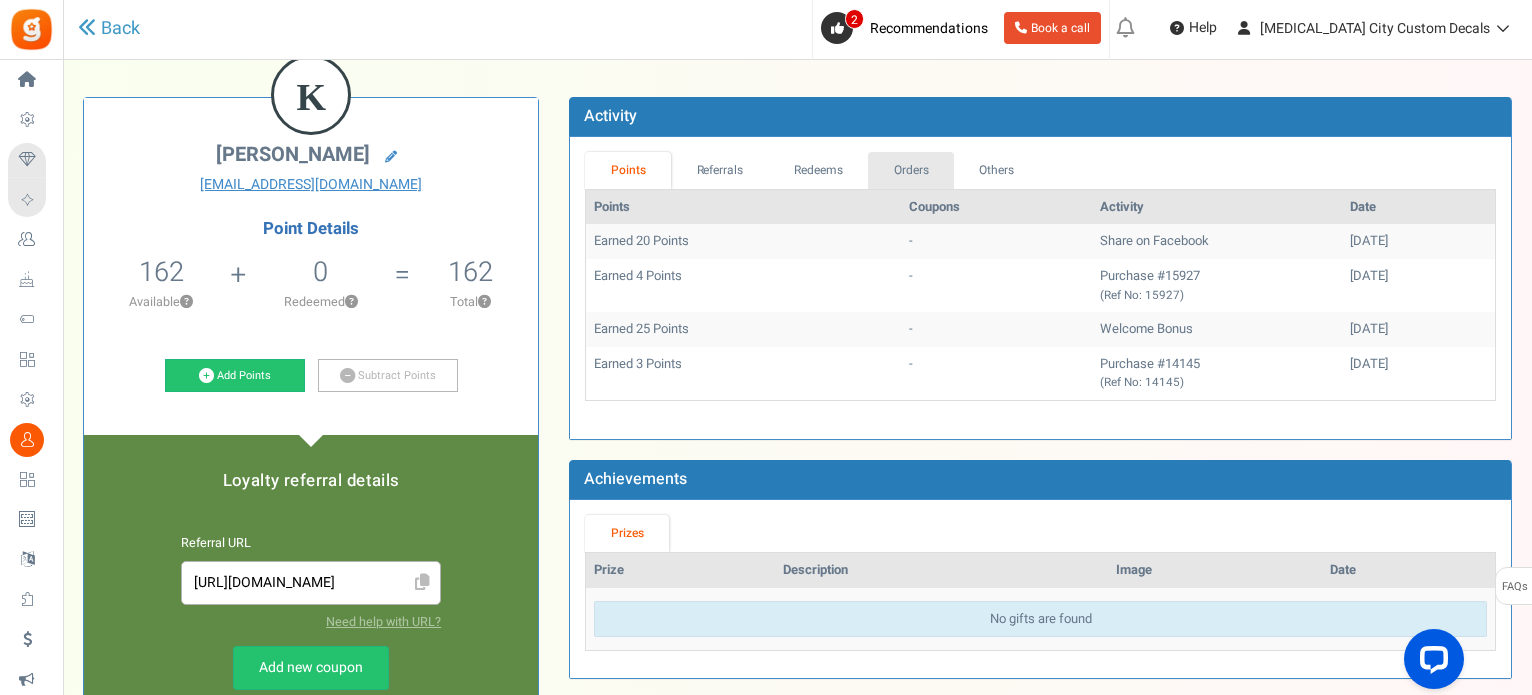 click on "Orders" at bounding box center (911, 170) 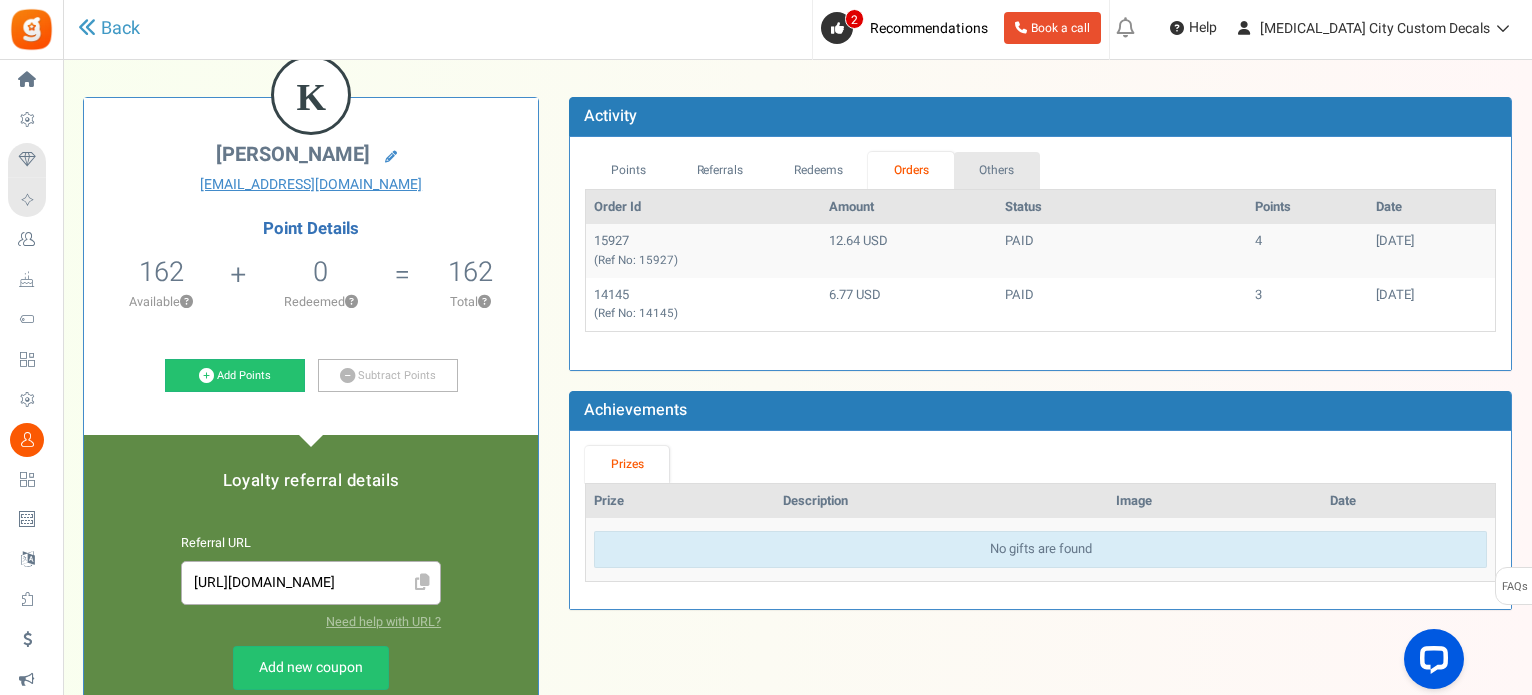 click on "Others" at bounding box center (997, 170) 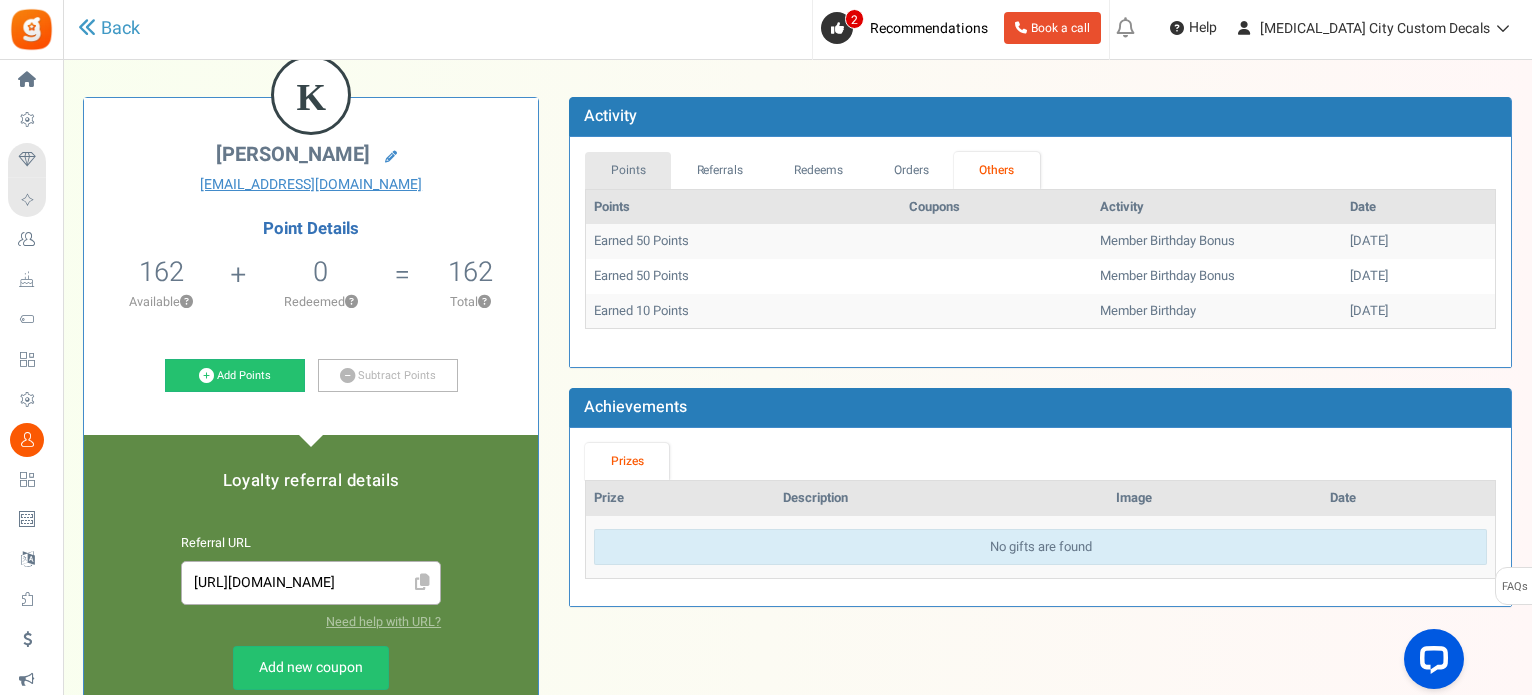 click on "Points" at bounding box center [628, 170] 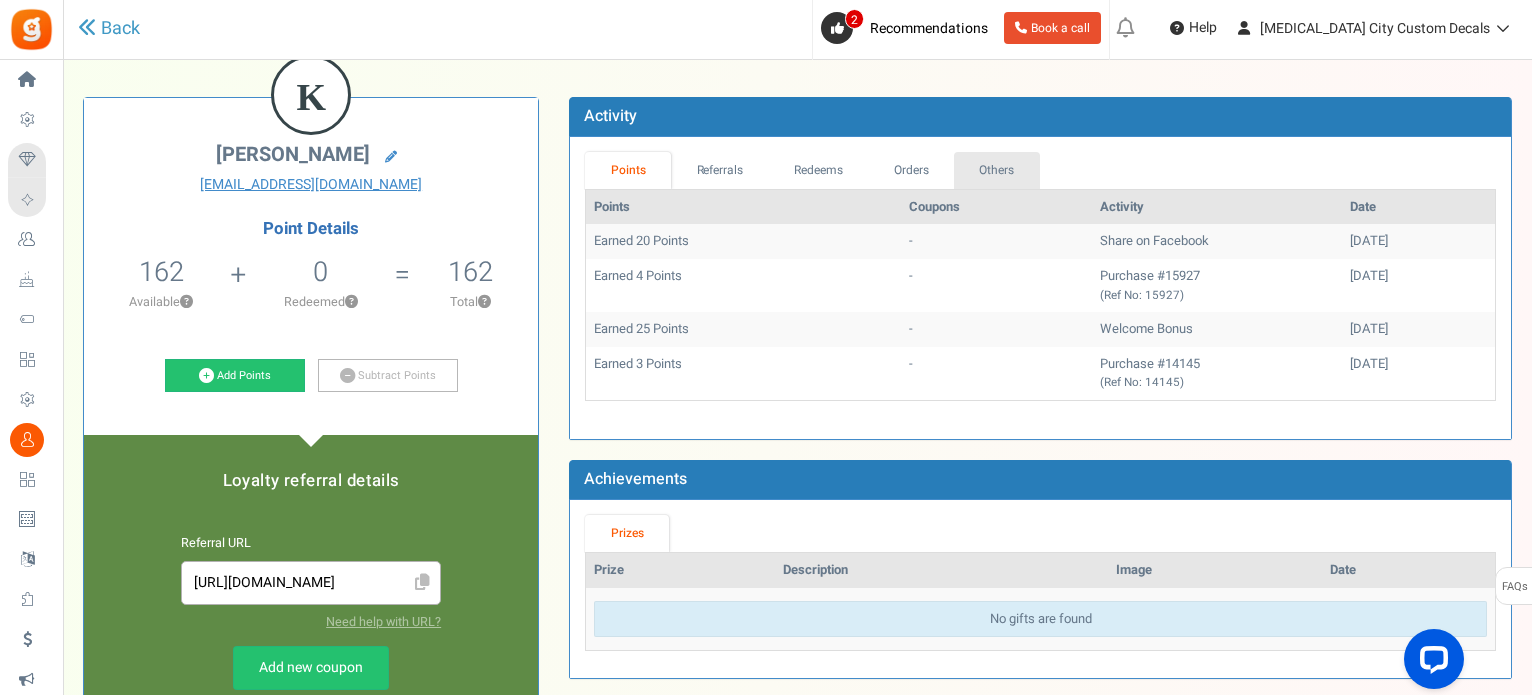 click on "Others" at bounding box center (997, 170) 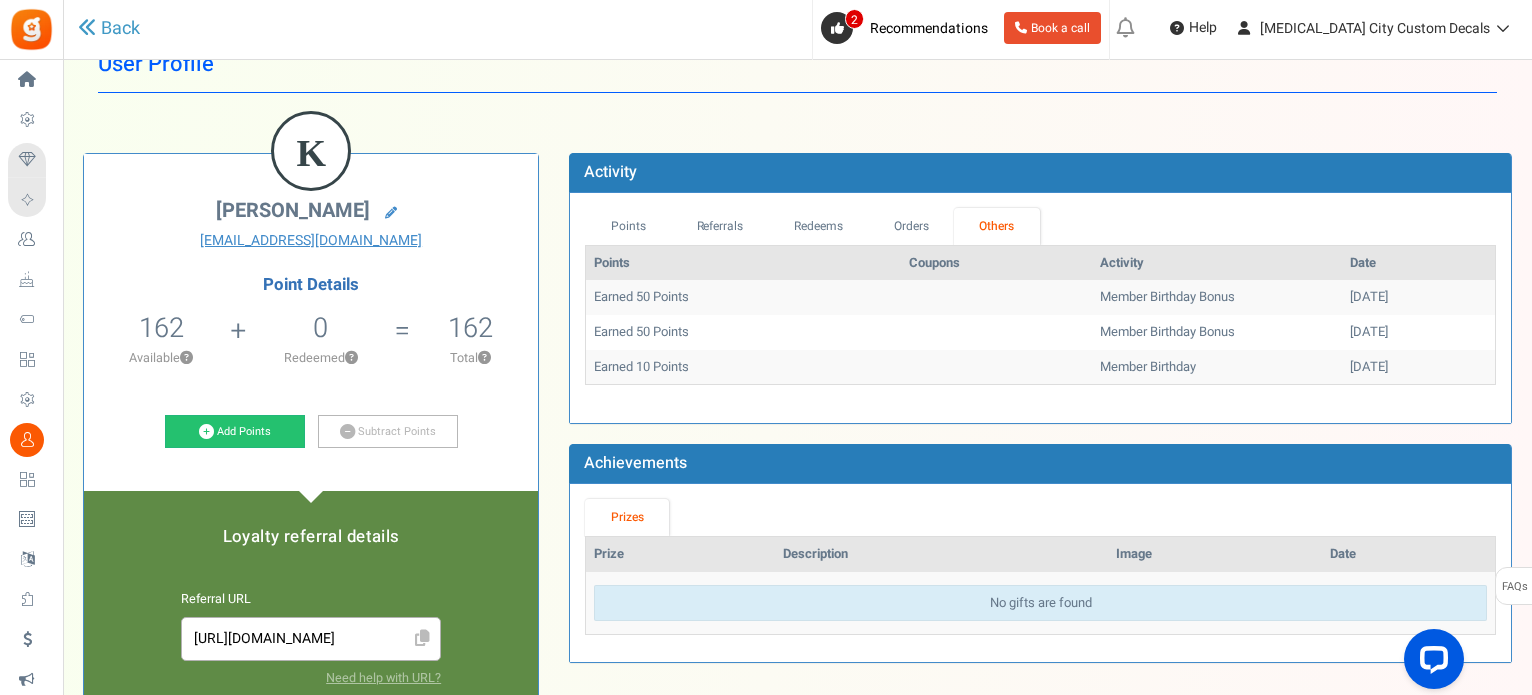 scroll, scrollTop: 0, scrollLeft: 0, axis: both 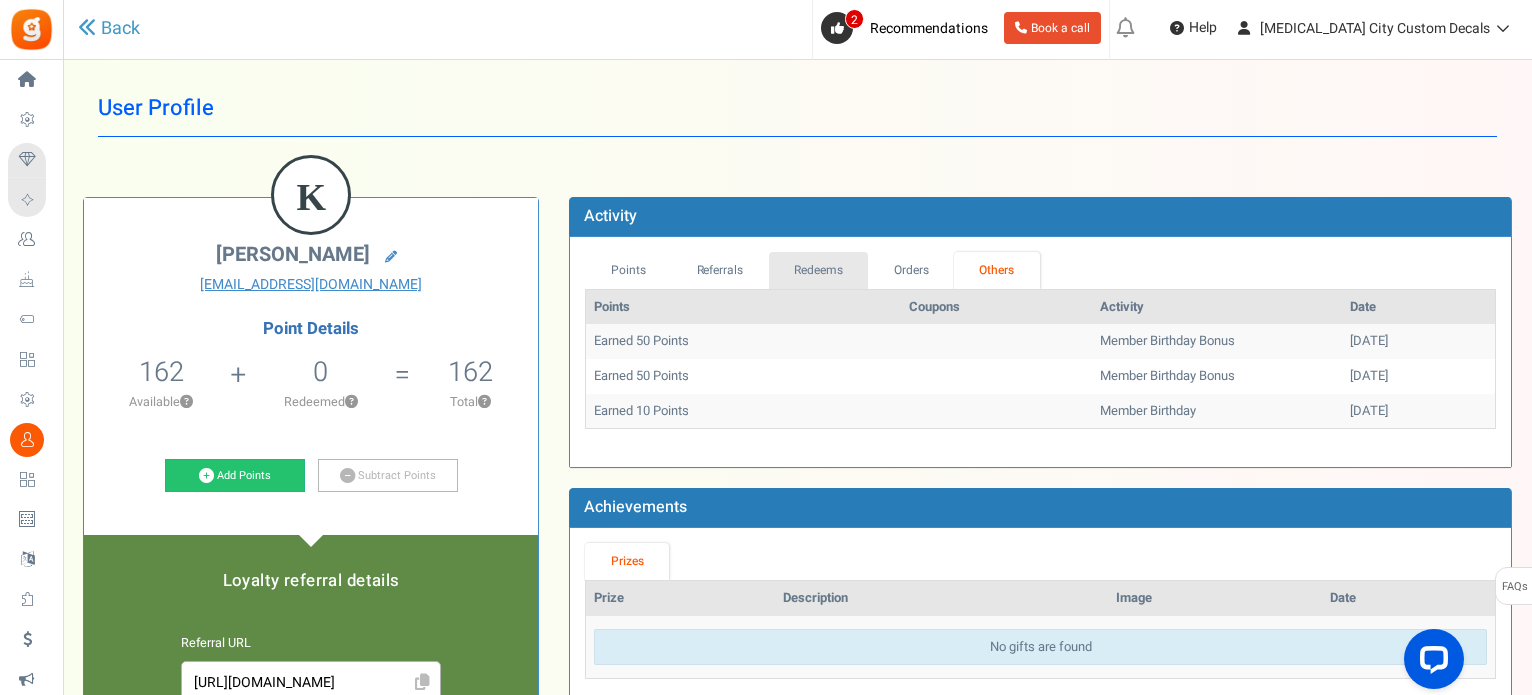 click on "Redeems" at bounding box center (819, 270) 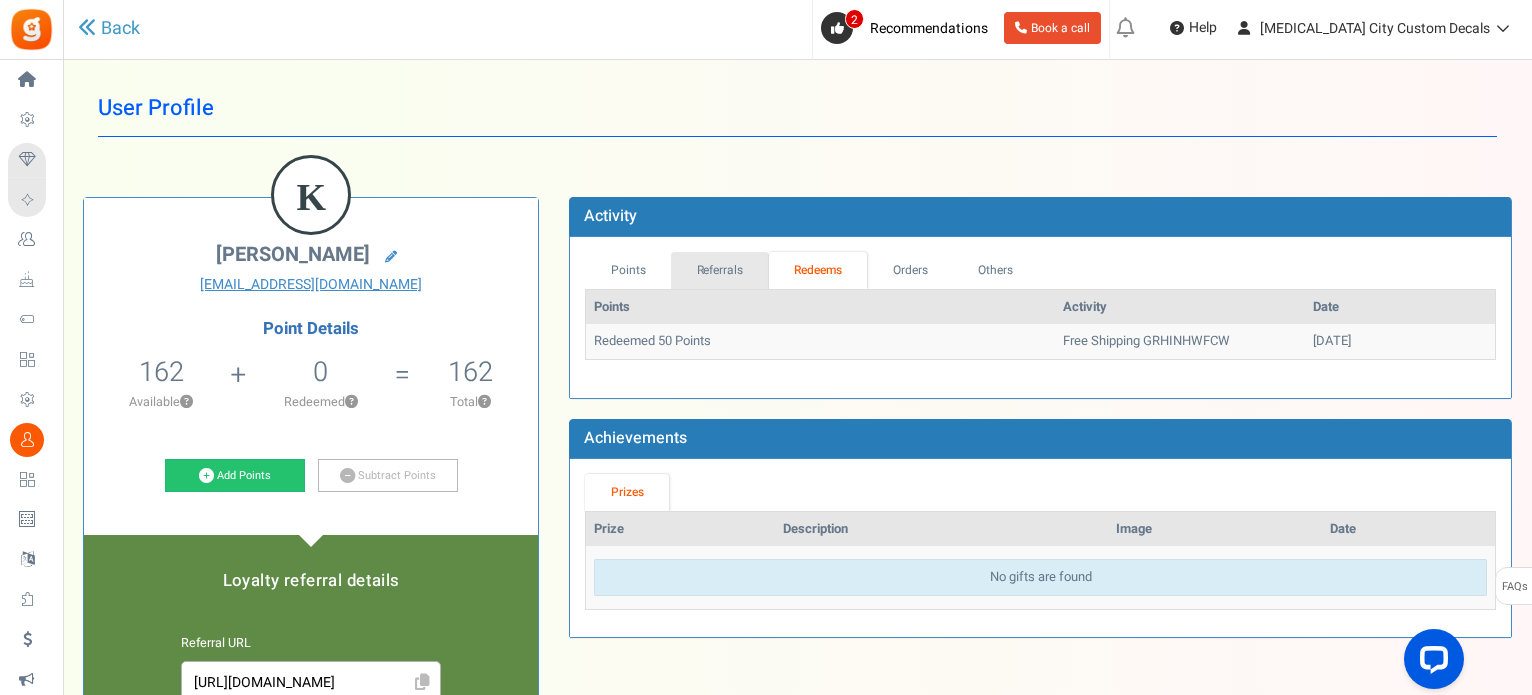 click on "Referrals" at bounding box center (720, 270) 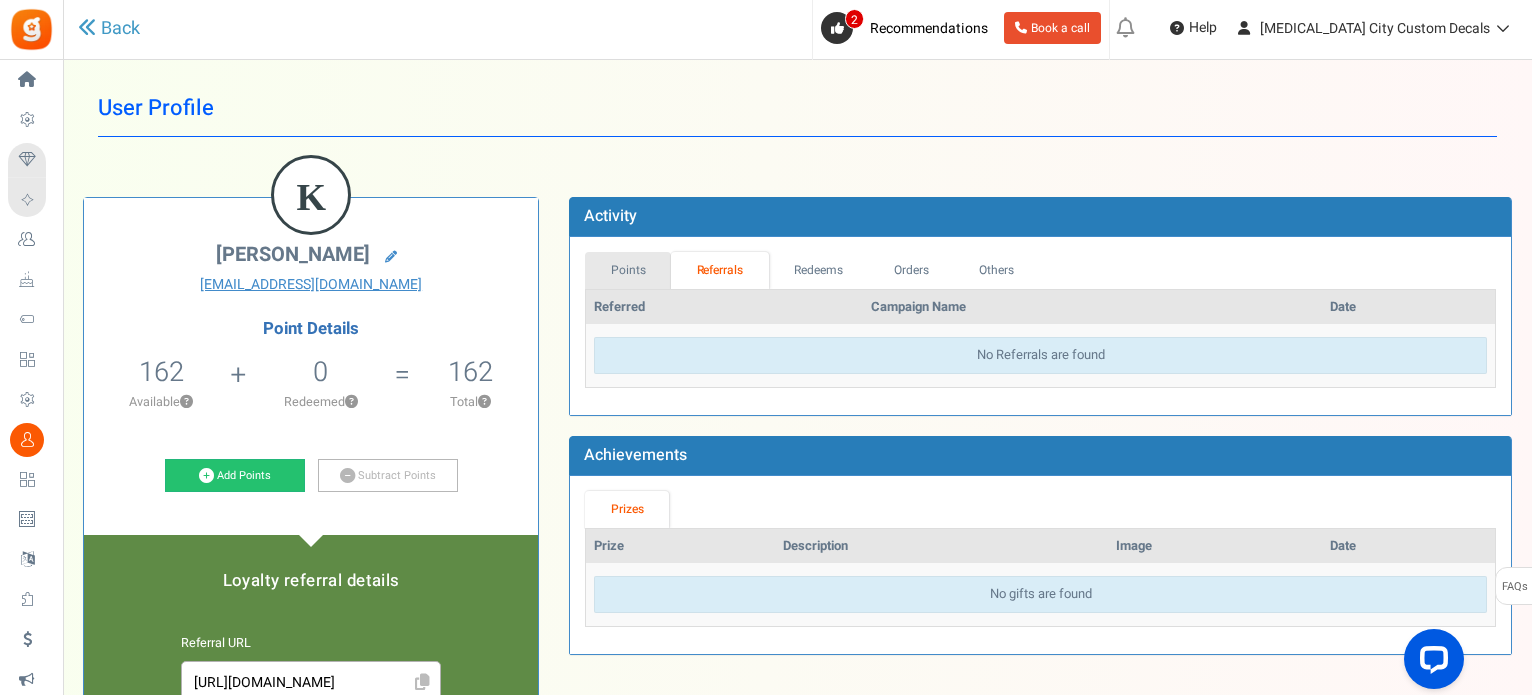 click on "Points" at bounding box center (628, 270) 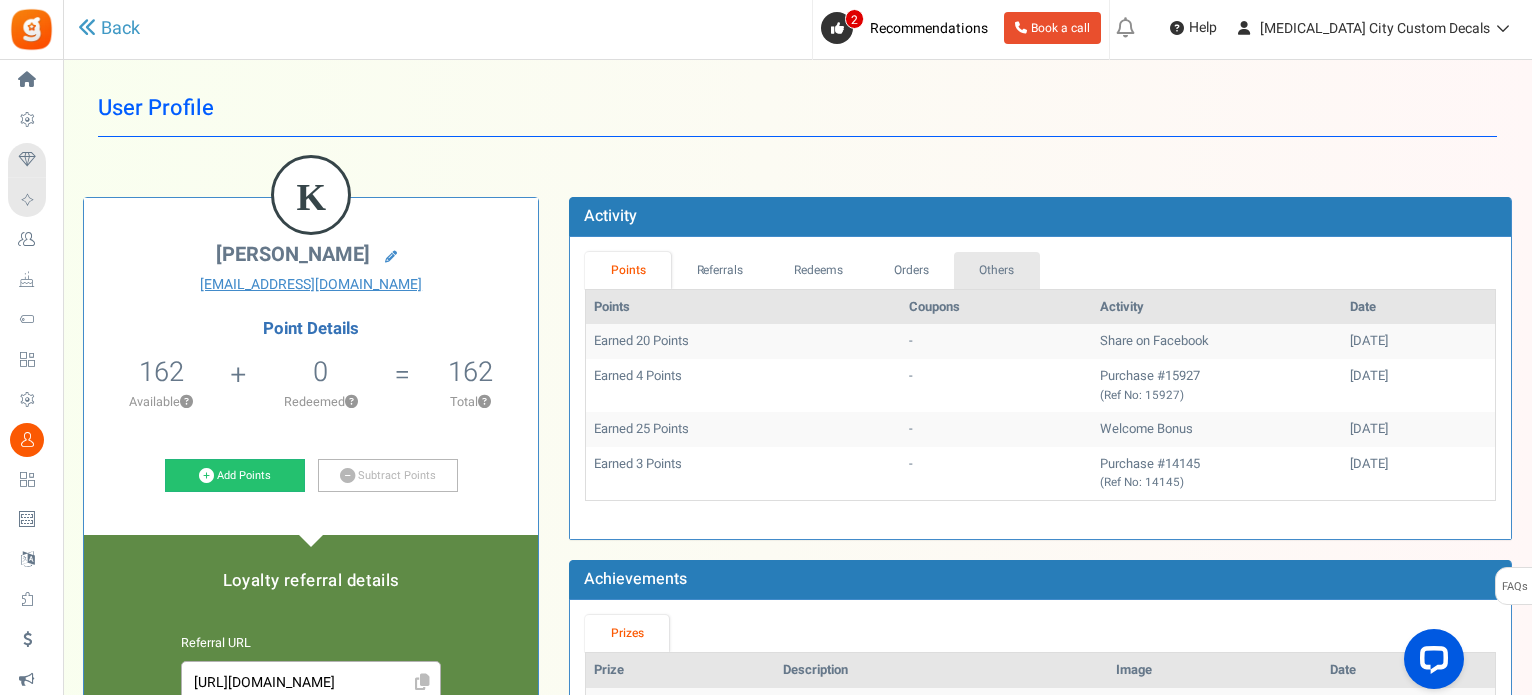 click on "Others" at bounding box center (997, 270) 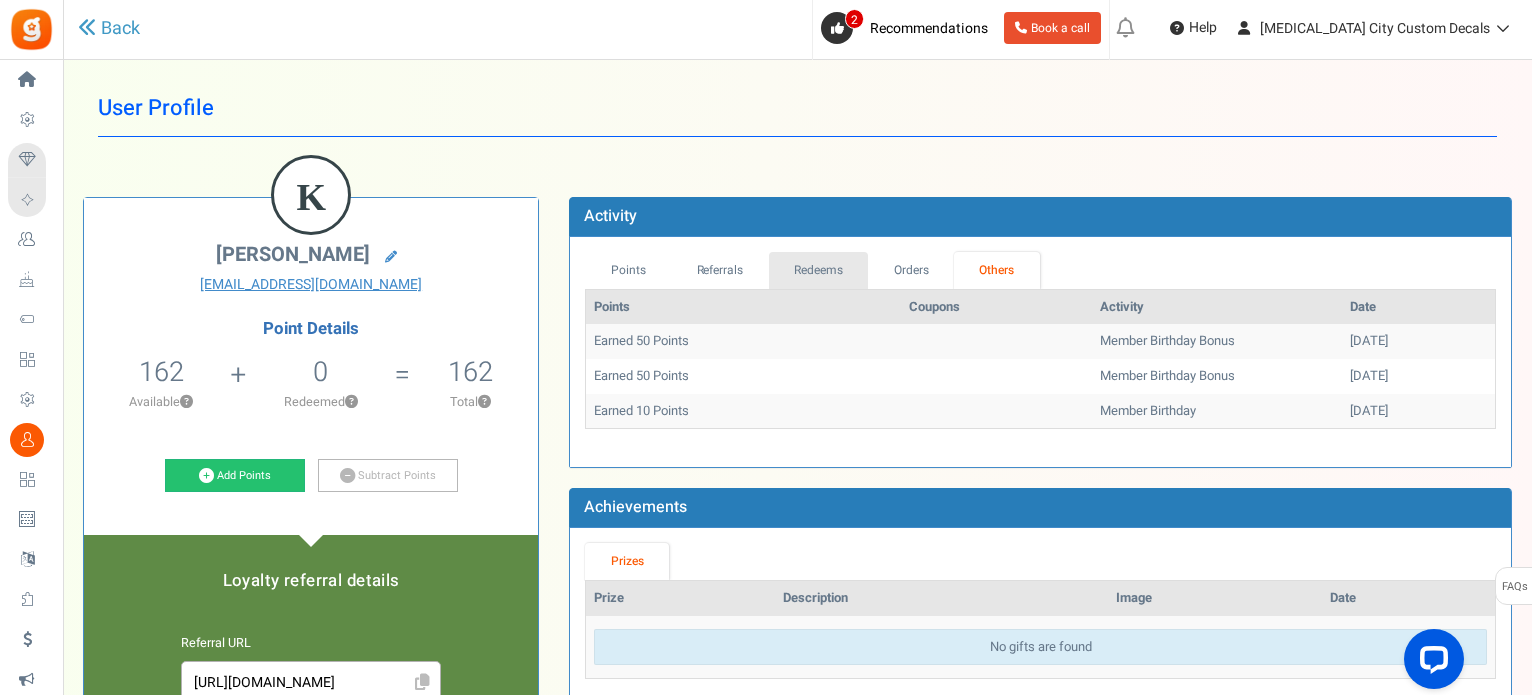 click on "Redeems" at bounding box center [819, 270] 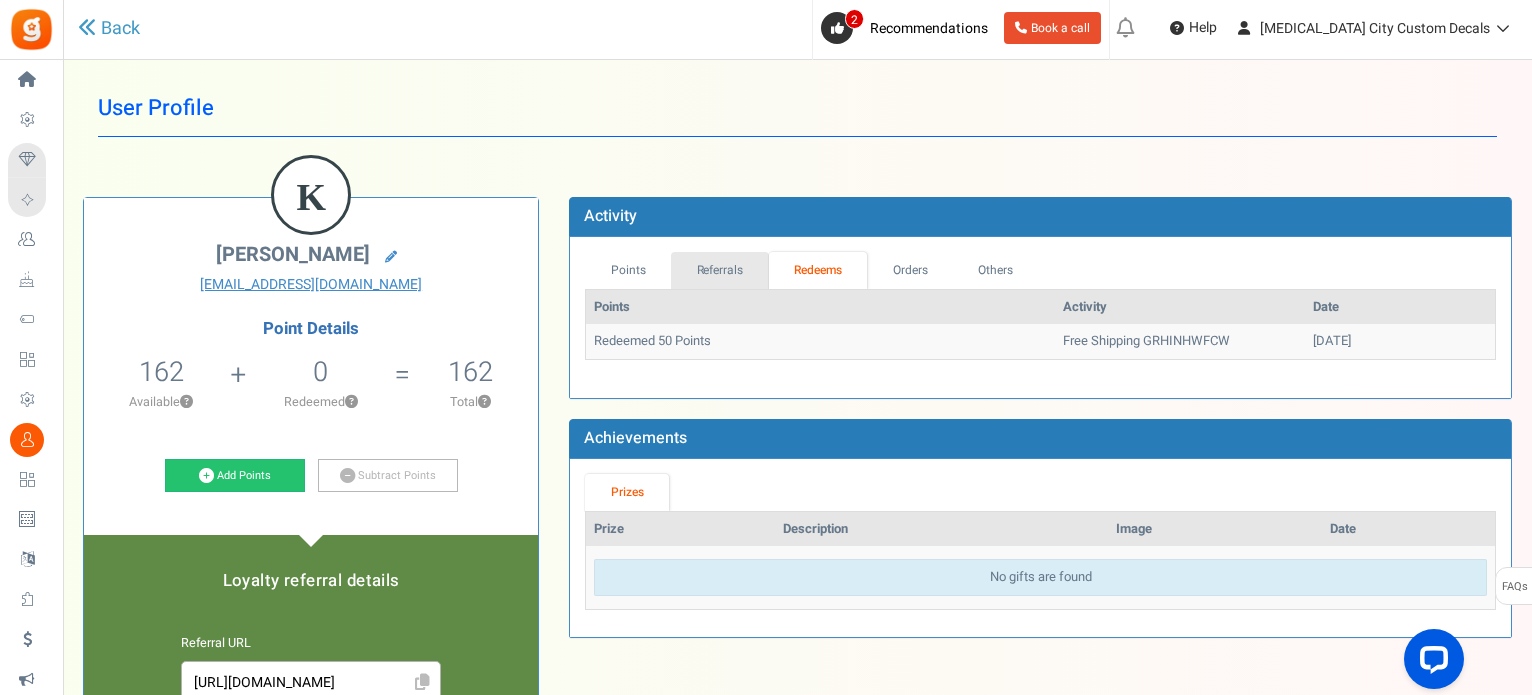 click on "Referrals" at bounding box center (720, 270) 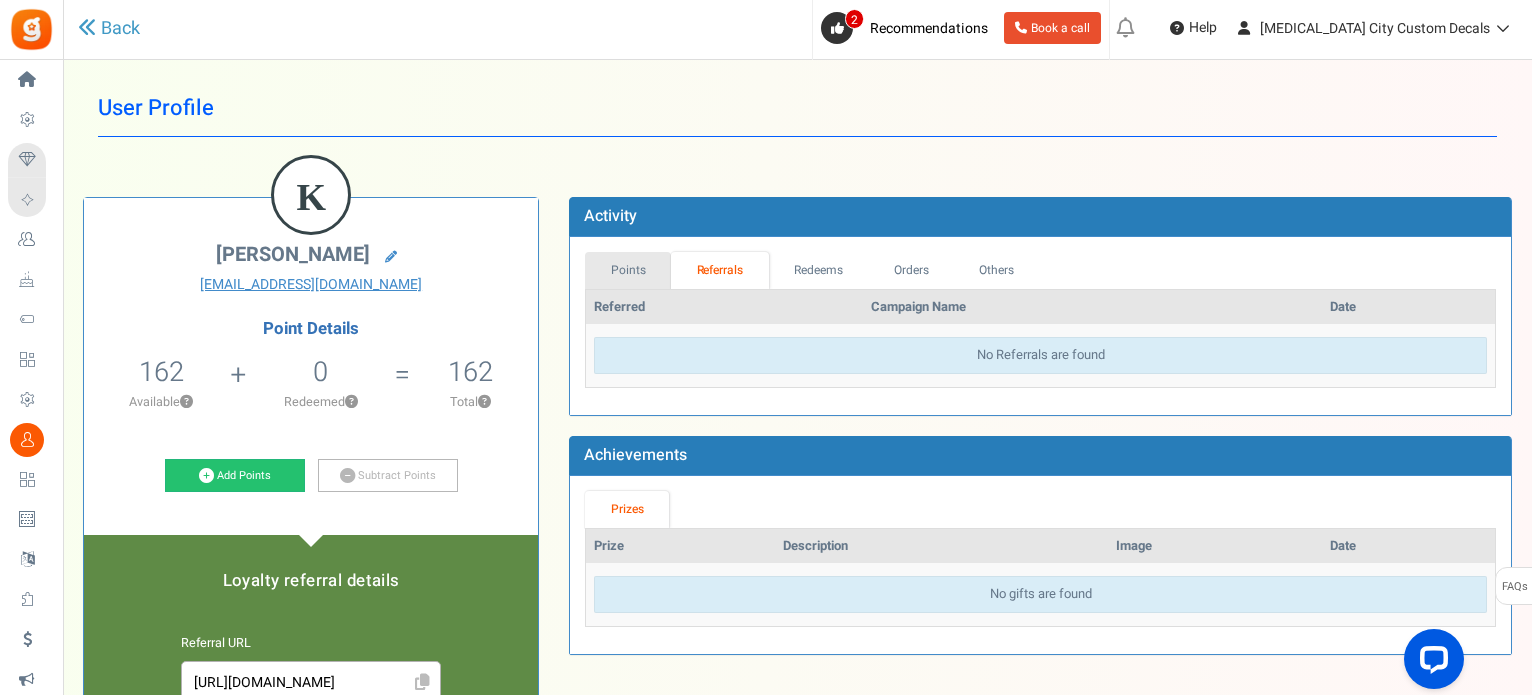 click on "Points" at bounding box center [628, 270] 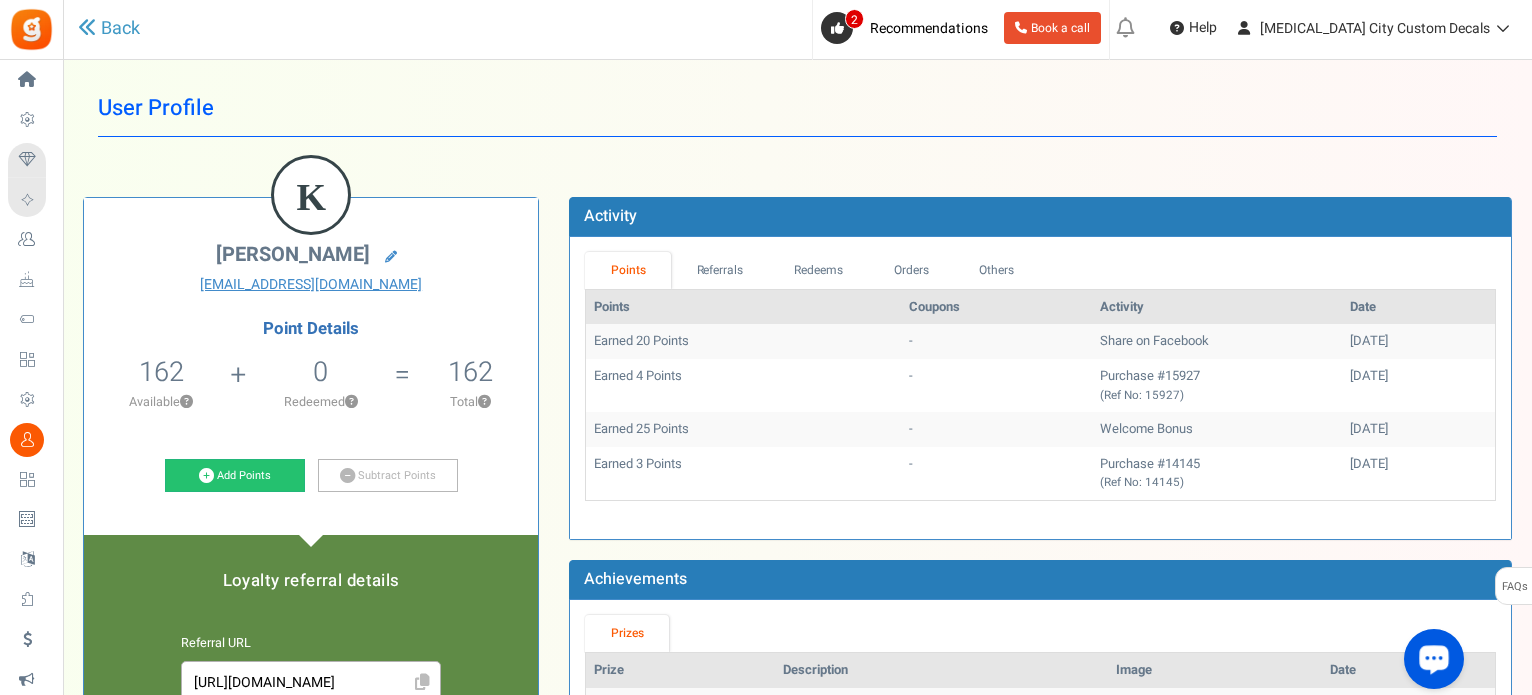 click at bounding box center (1434, 658) 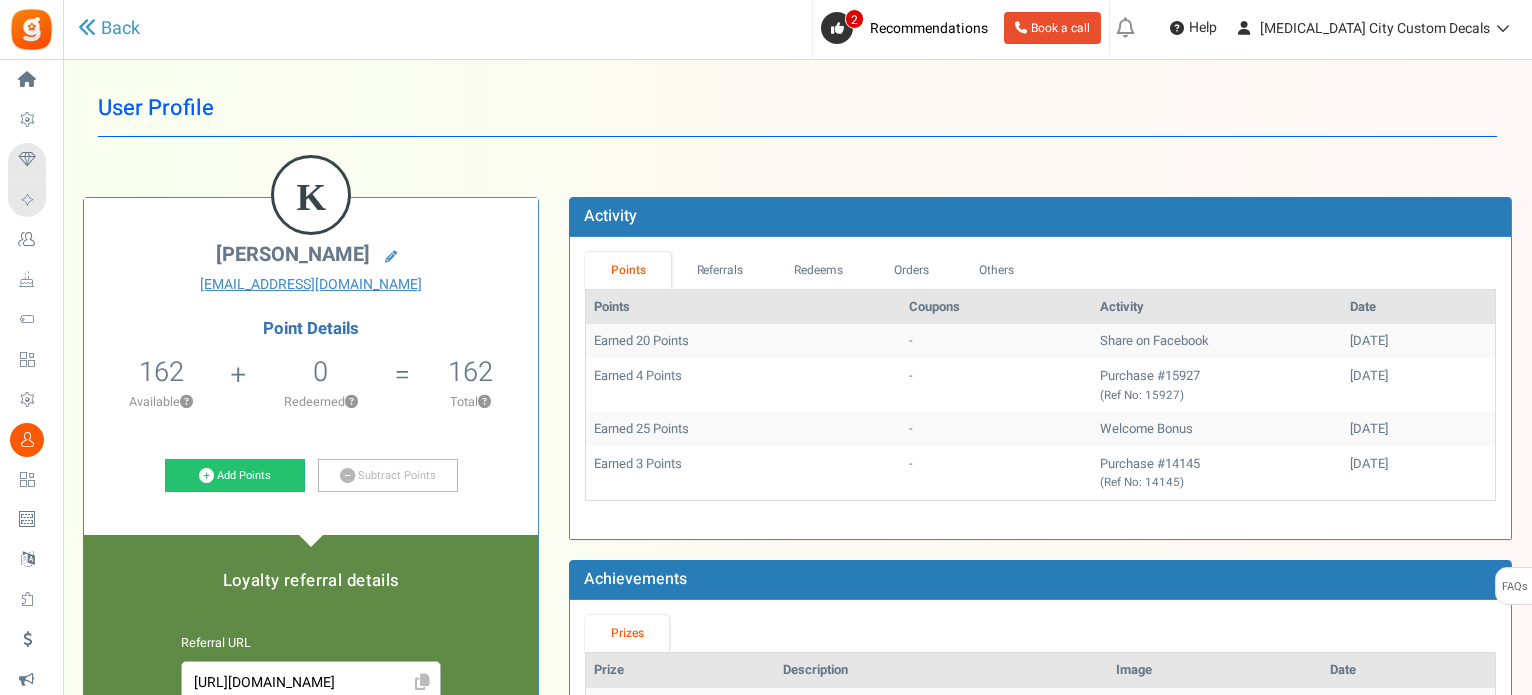 click on "User Profile
Back
K
[PERSON_NAME]
[EMAIL_ADDRESS][DOMAIN_NAME]
Point Details
162
162 Redeemable
0
Exclusion
? 0 ? 162" at bounding box center [797, 650] 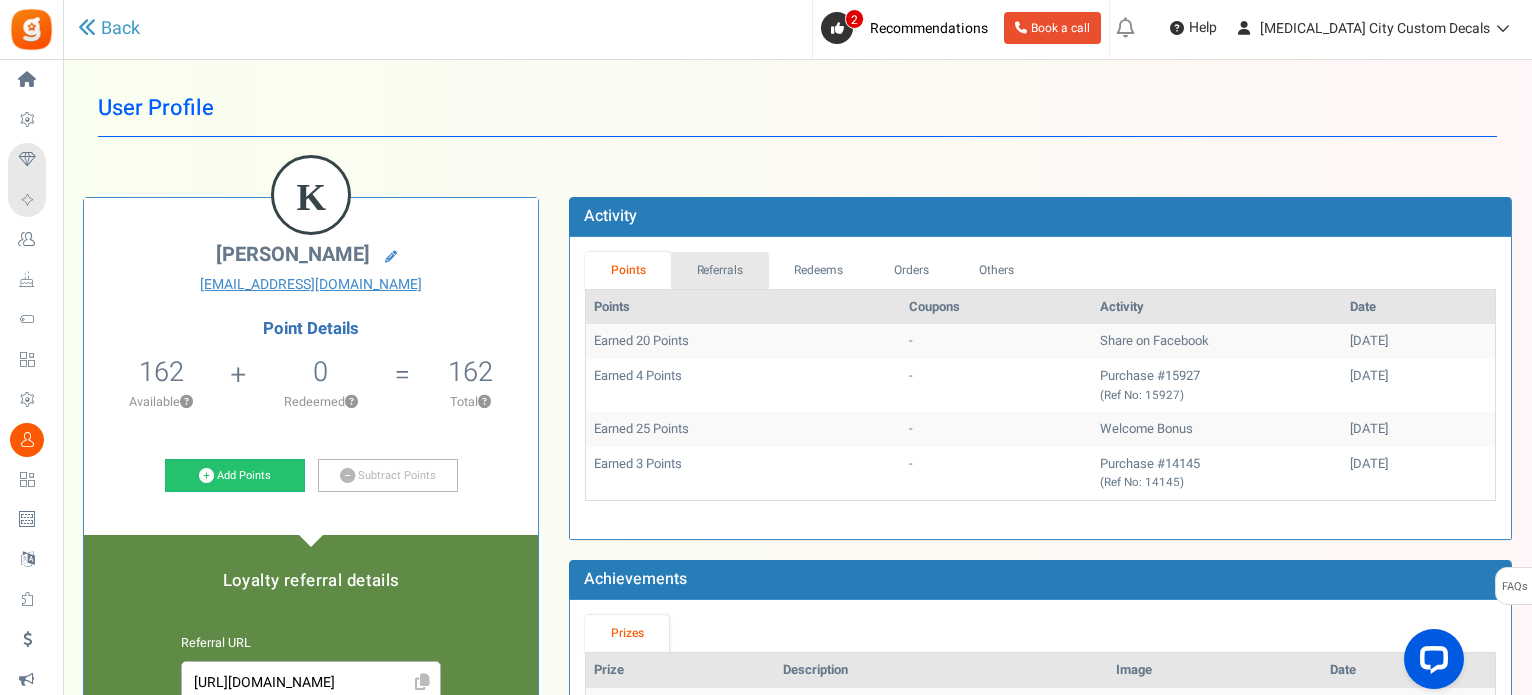 click on "Referrals" at bounding box center [720, 270] 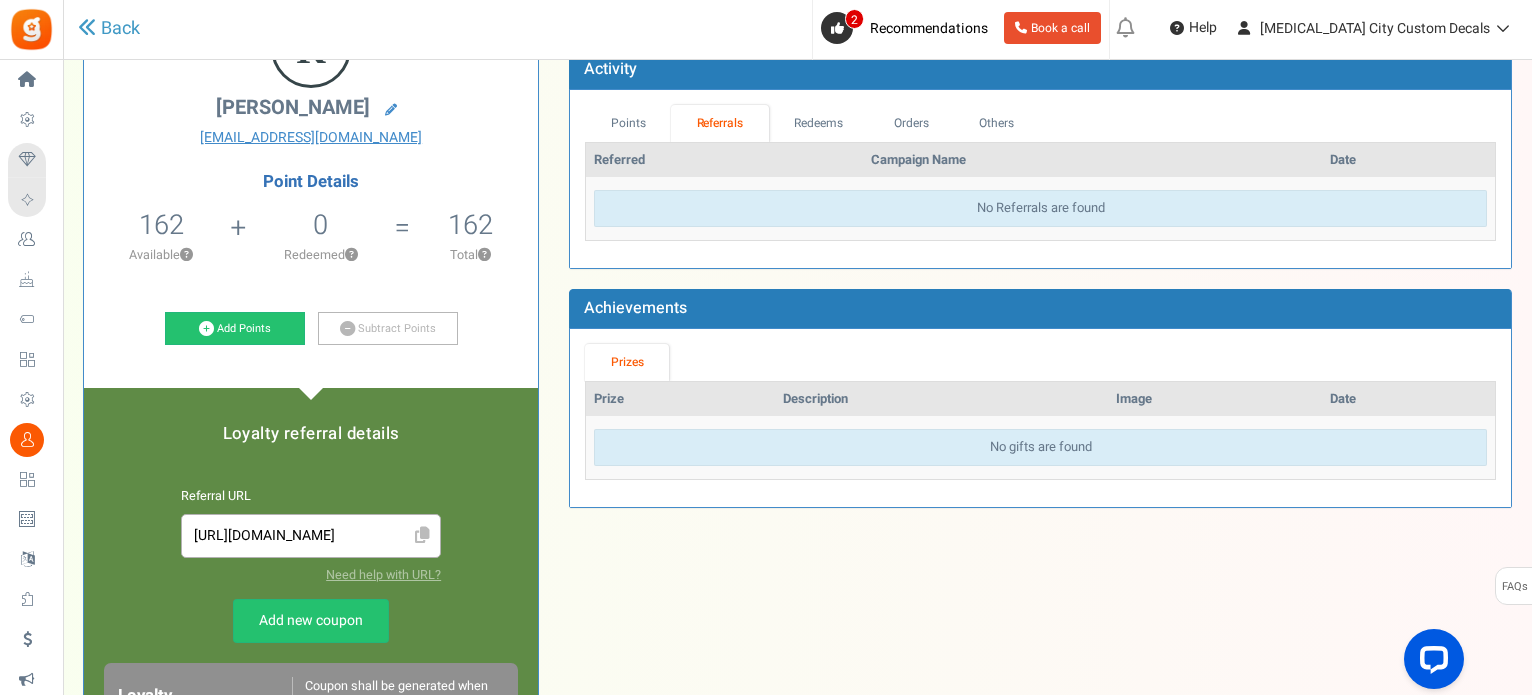 scroll, scrollTop: 100, scrollLeft: 0, axis: vertical 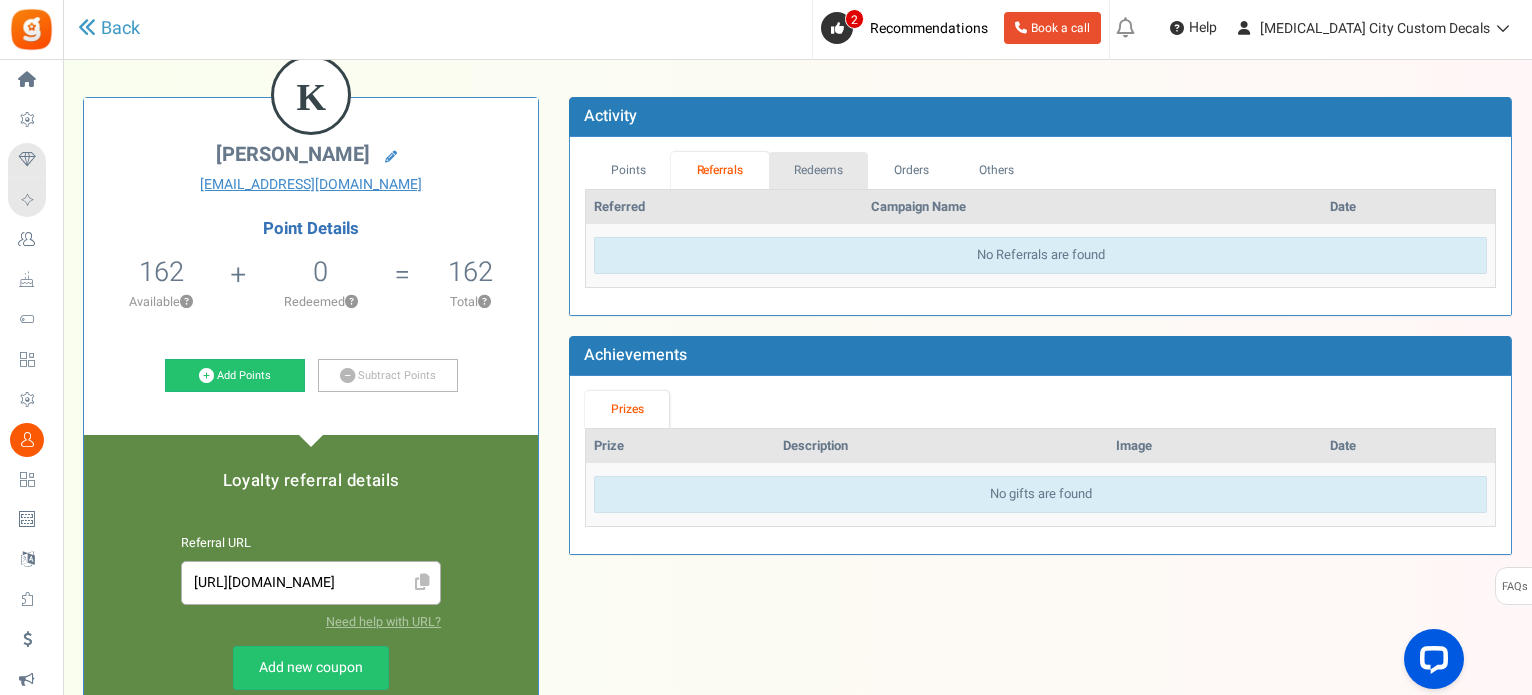 click on "Redeems" at bounding box center [819, 170] 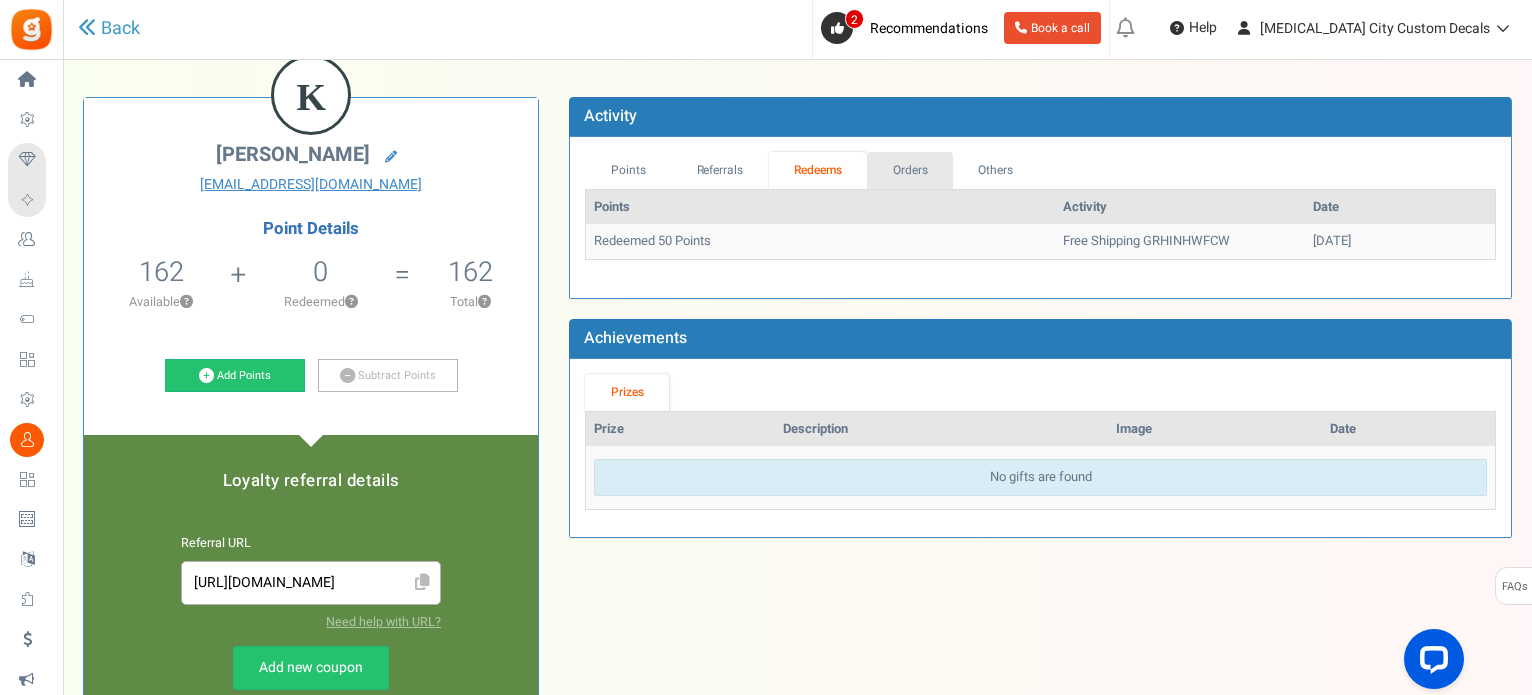 click on "Orders" at bounding box center [910, 170] 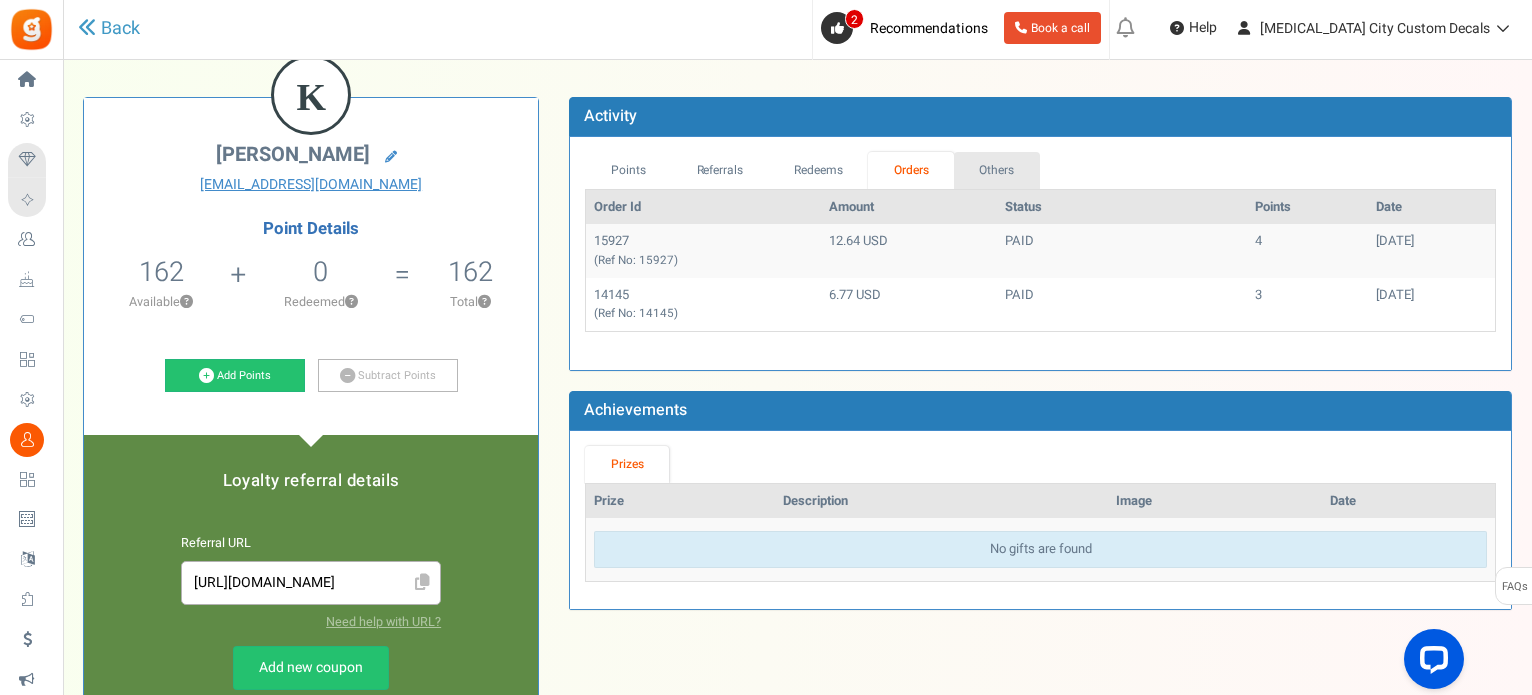 click on "Others" at bounding box center [997, 170] 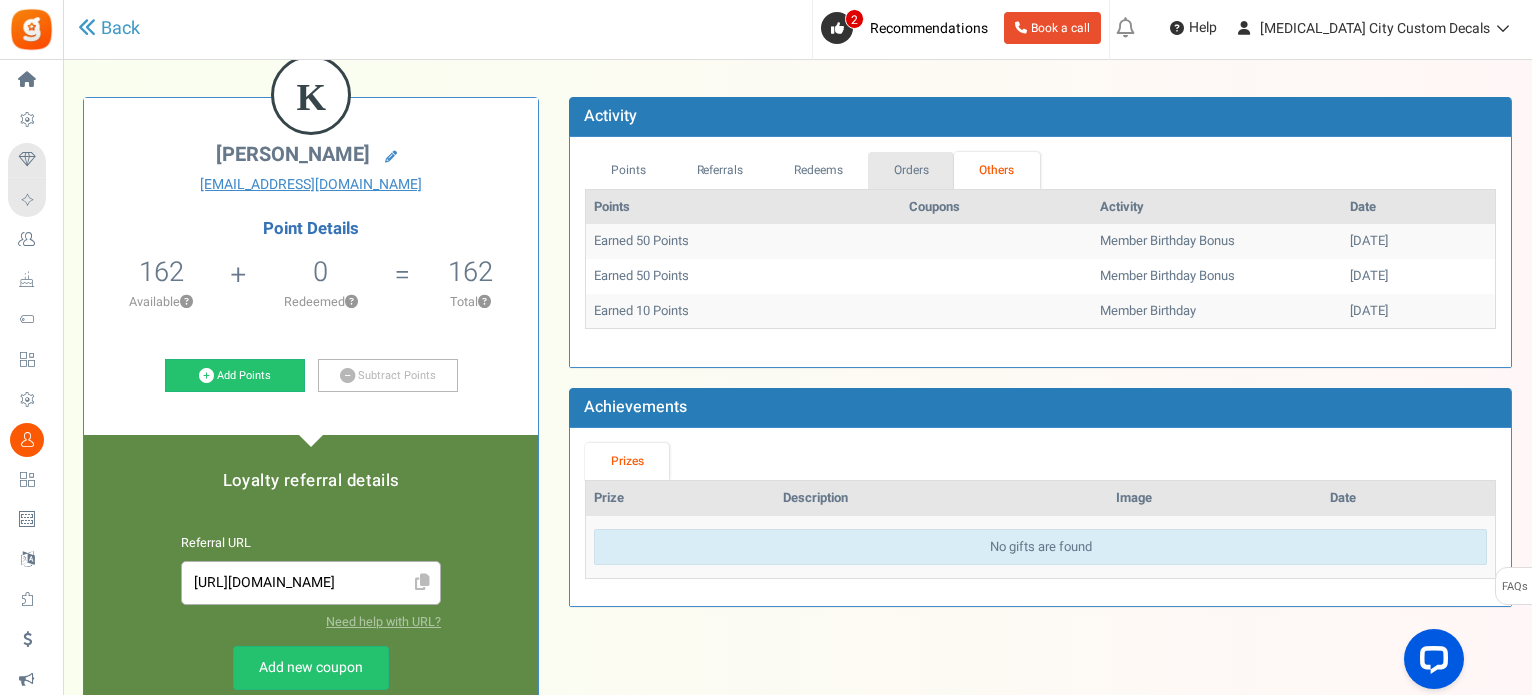 click on "Orders" at bounding box center [911, 170] 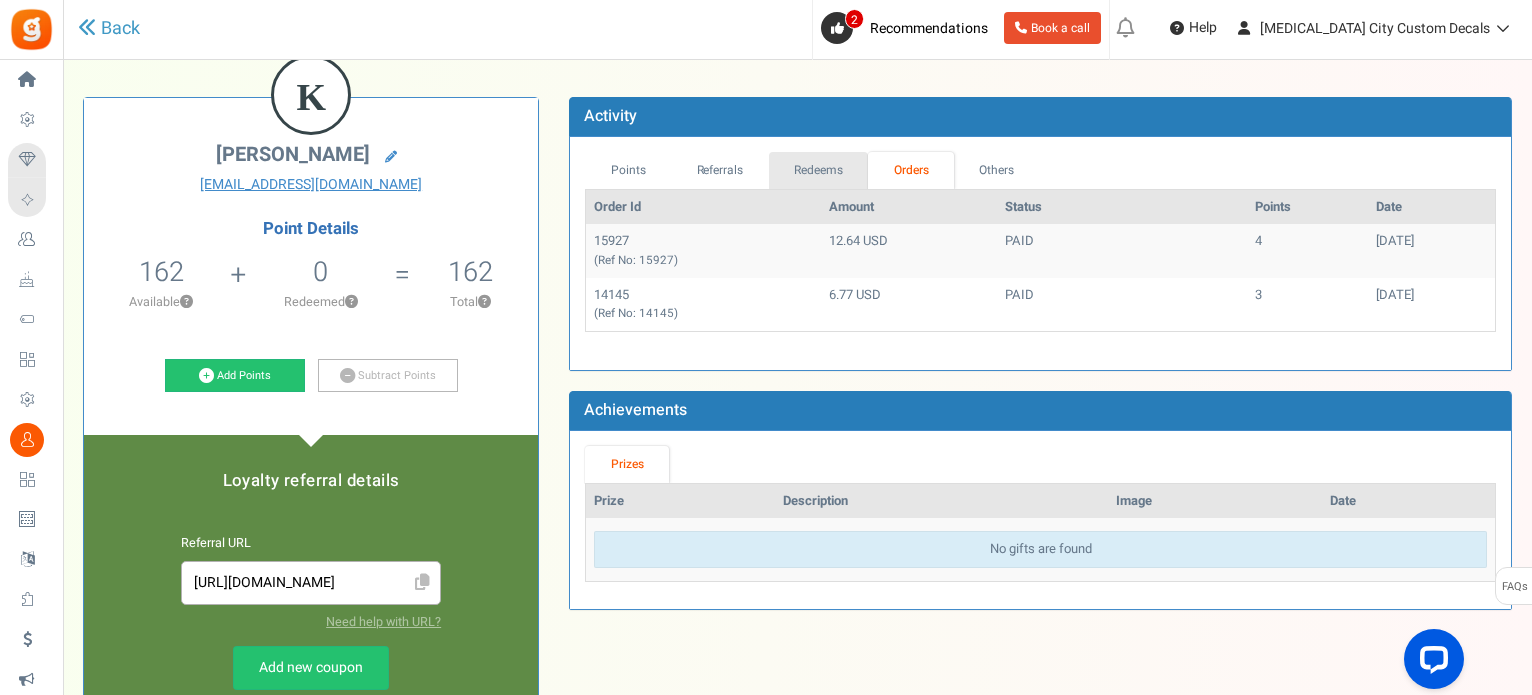 click on "Redeems" at bounding box center (819, 170) 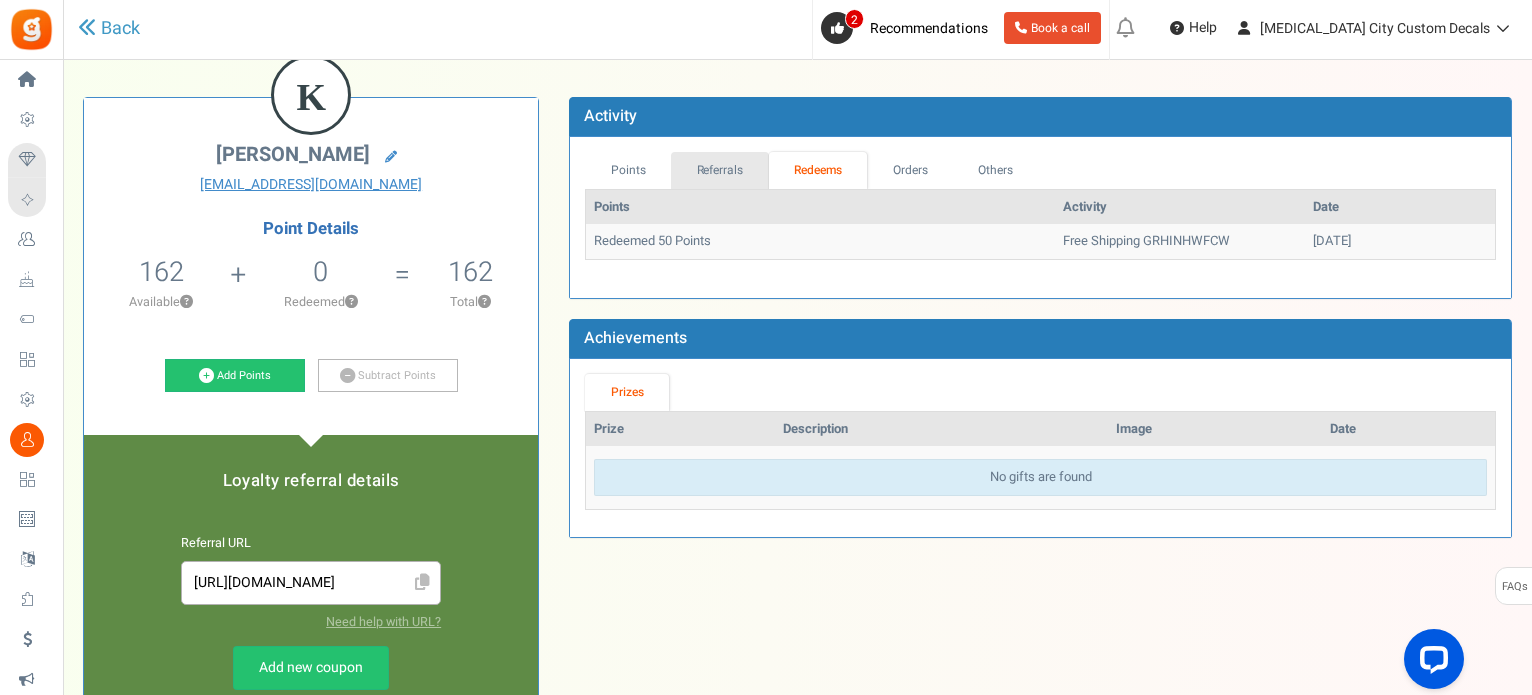 click on "Referrals" at bounding box center [720, 170] 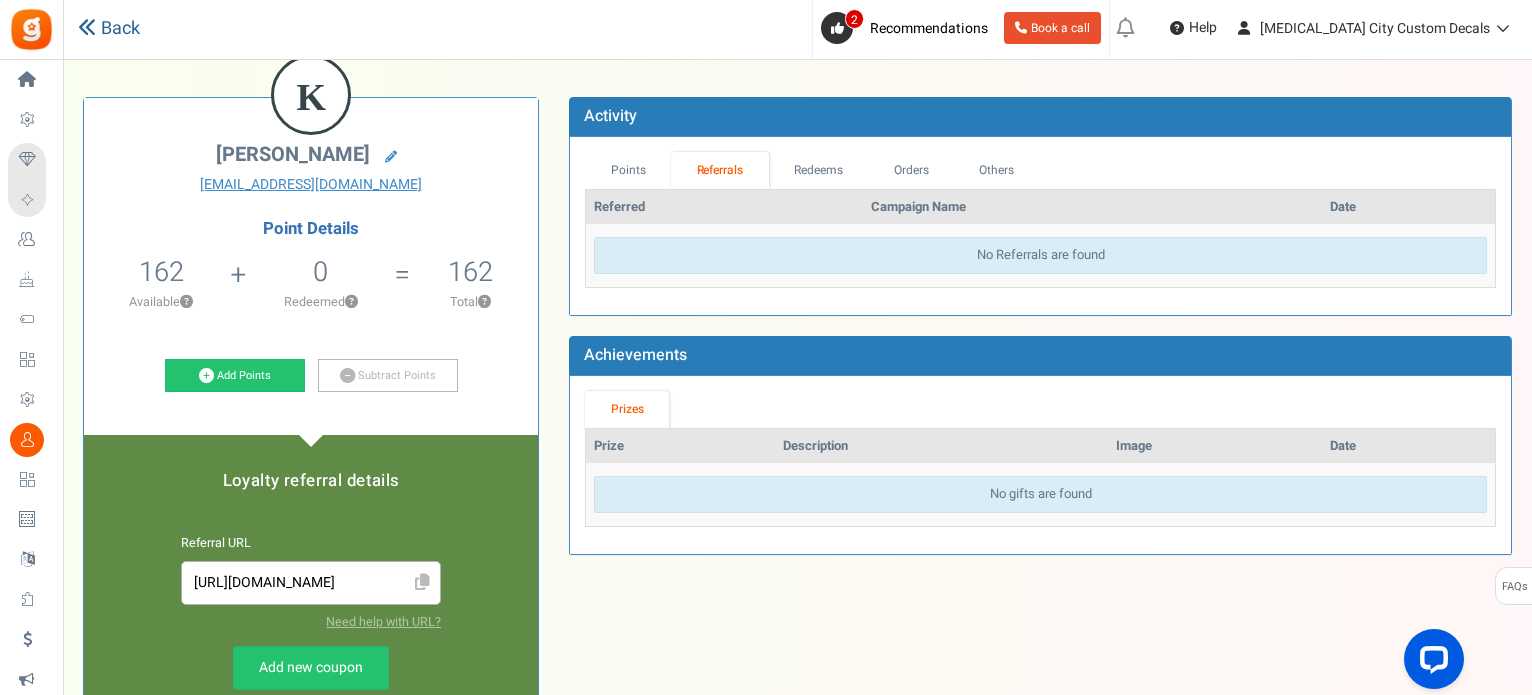click on "Back" at bounding box center (109, 29) 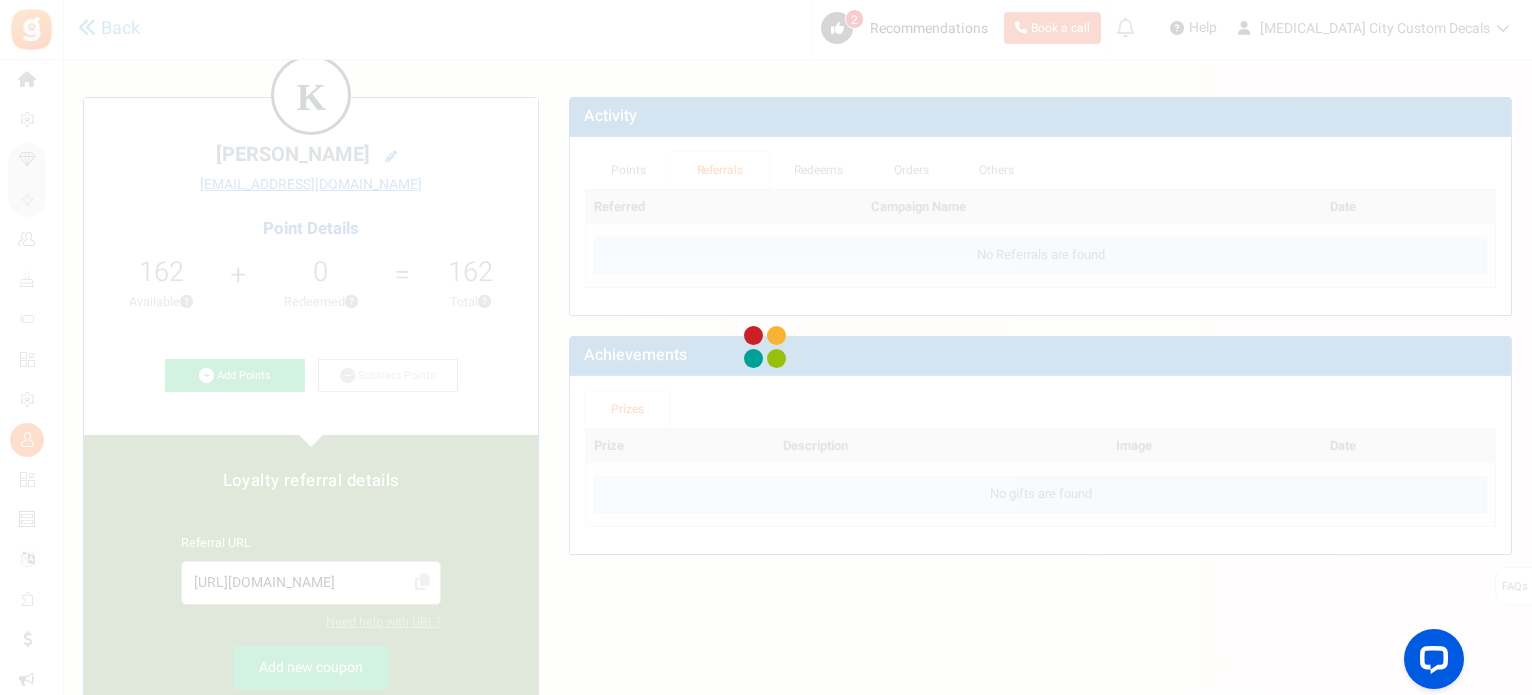 scroll, scrollTop: 0, scrollLeft: 0, axis: both 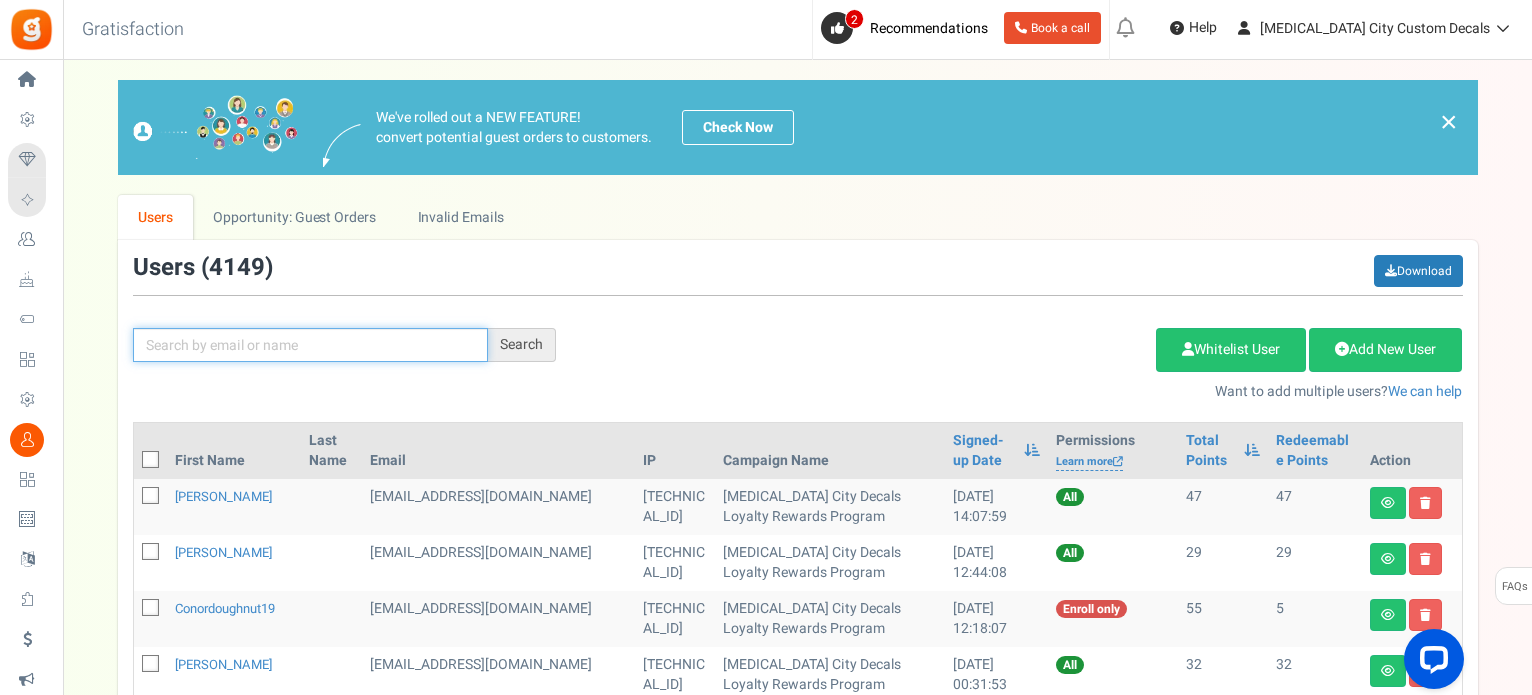 click at bounding box center (310, 345) 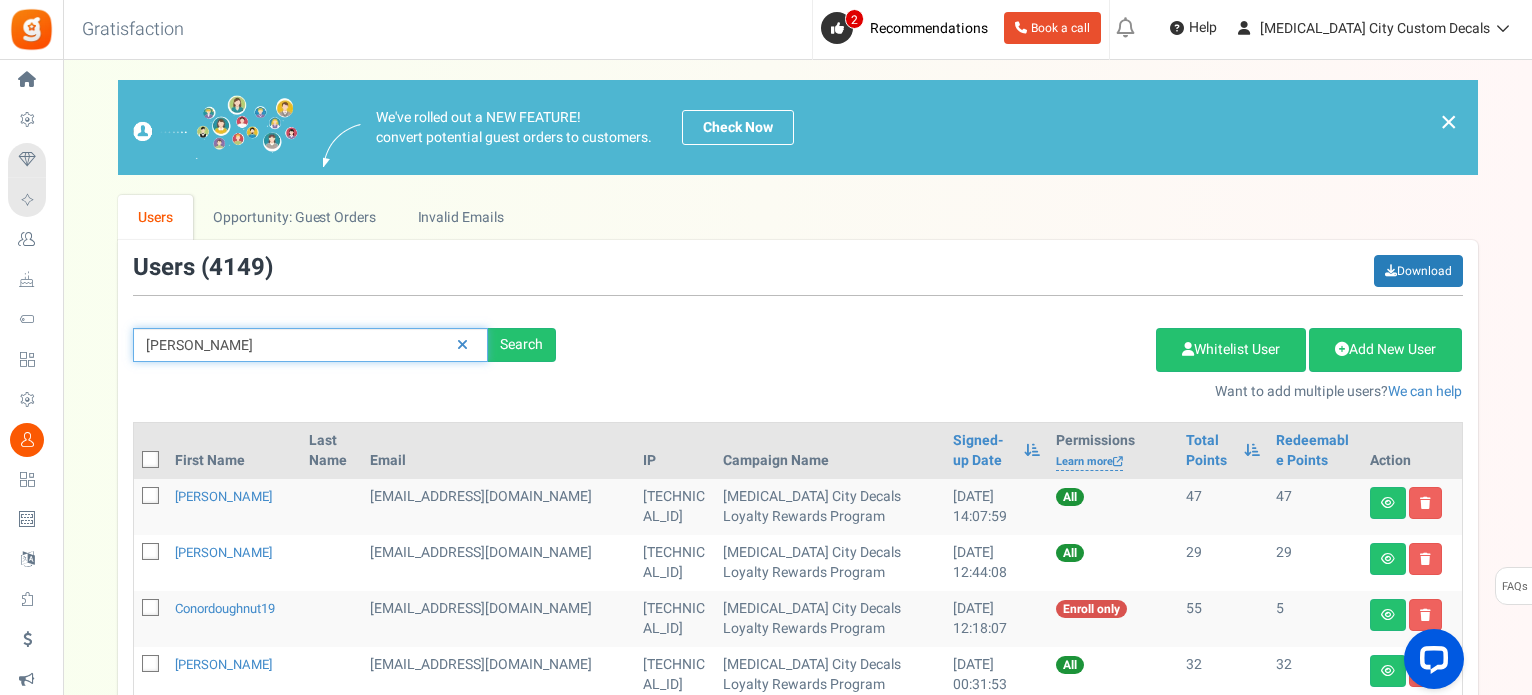 type on "[PERSON_NAME]" 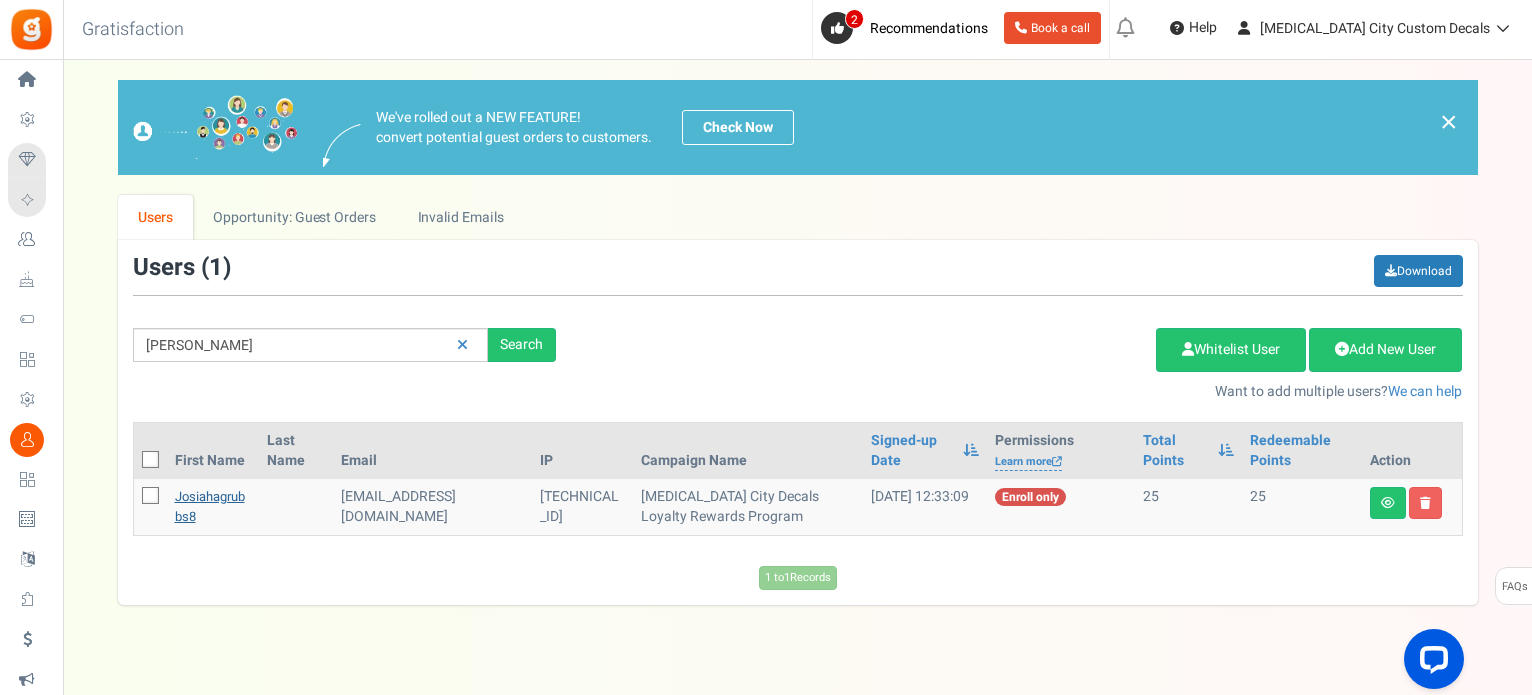 click on "josiahagrubbs8" at bounding box center [210, 506] 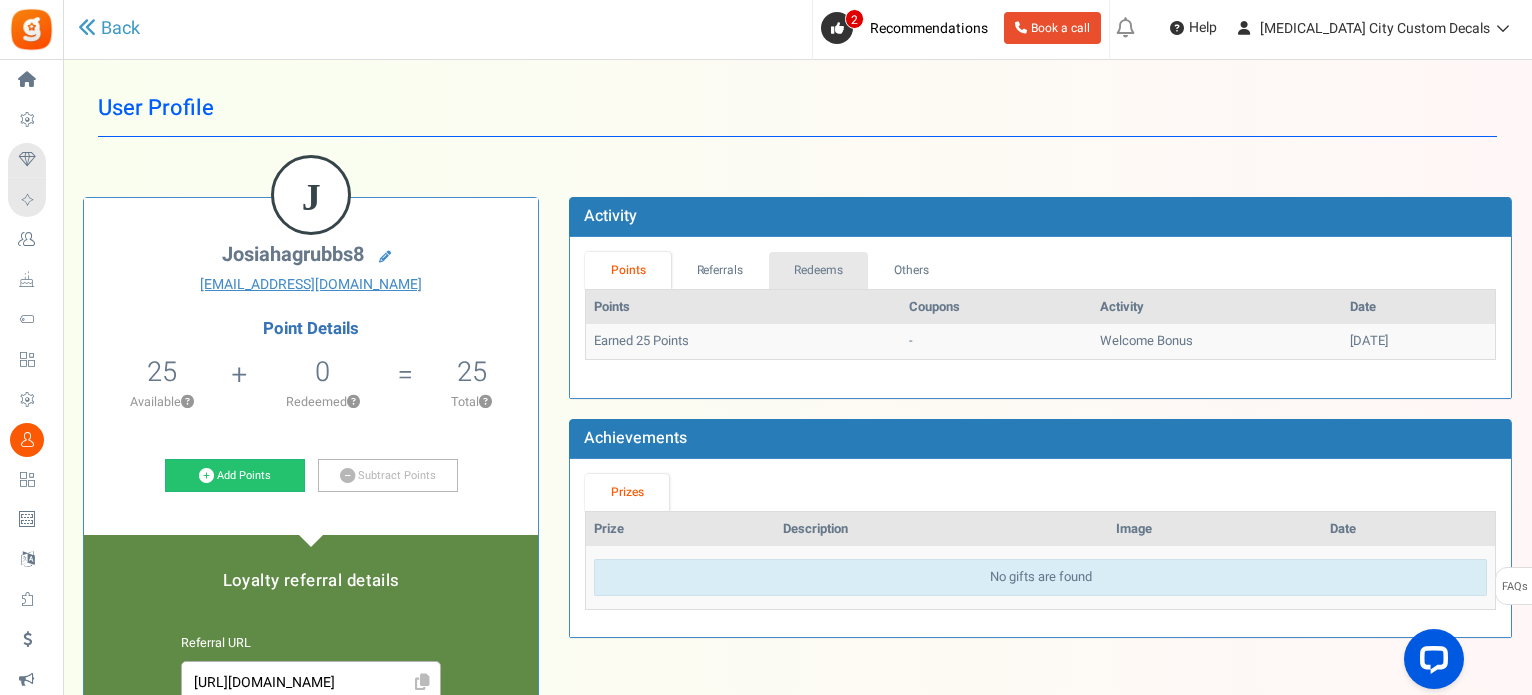 click on "Redeems" at bounding box center (819, 270) 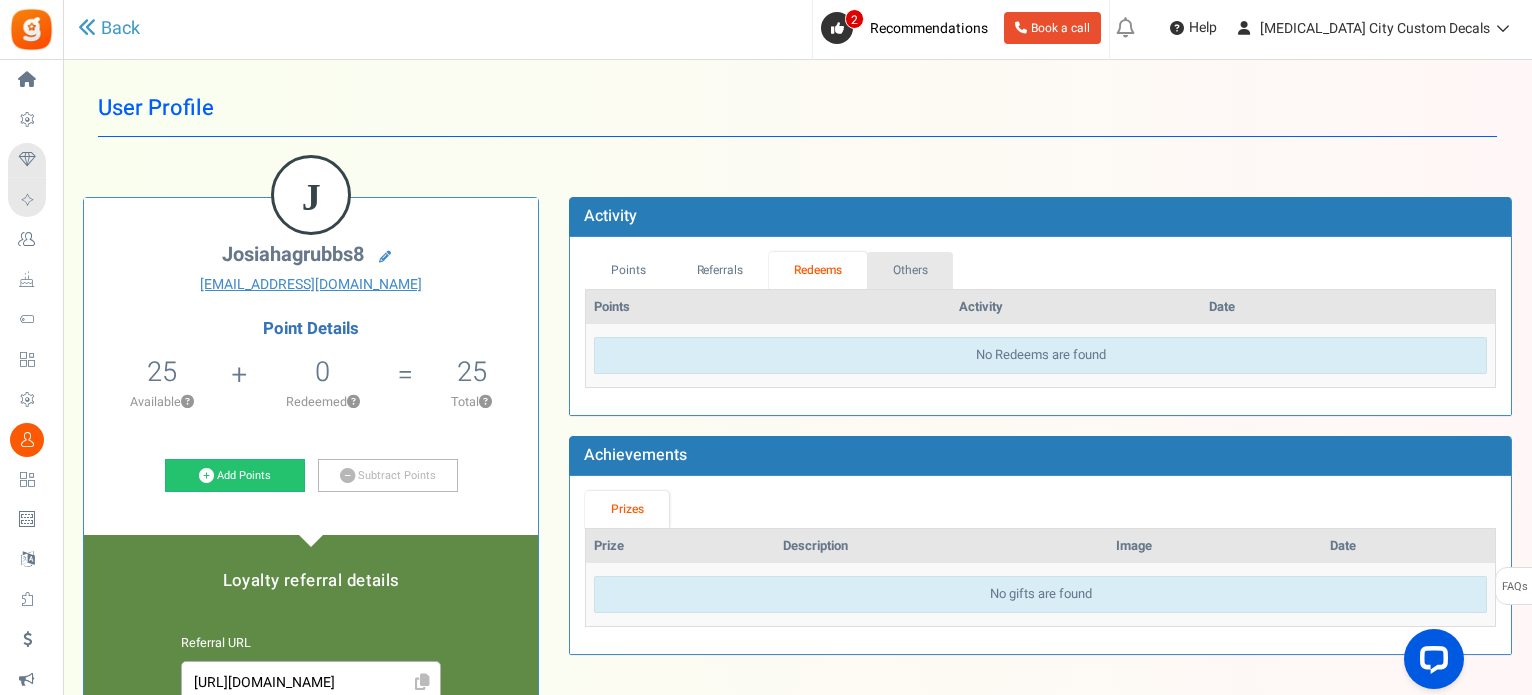 click on "Others" at bounding box center (910, 270) 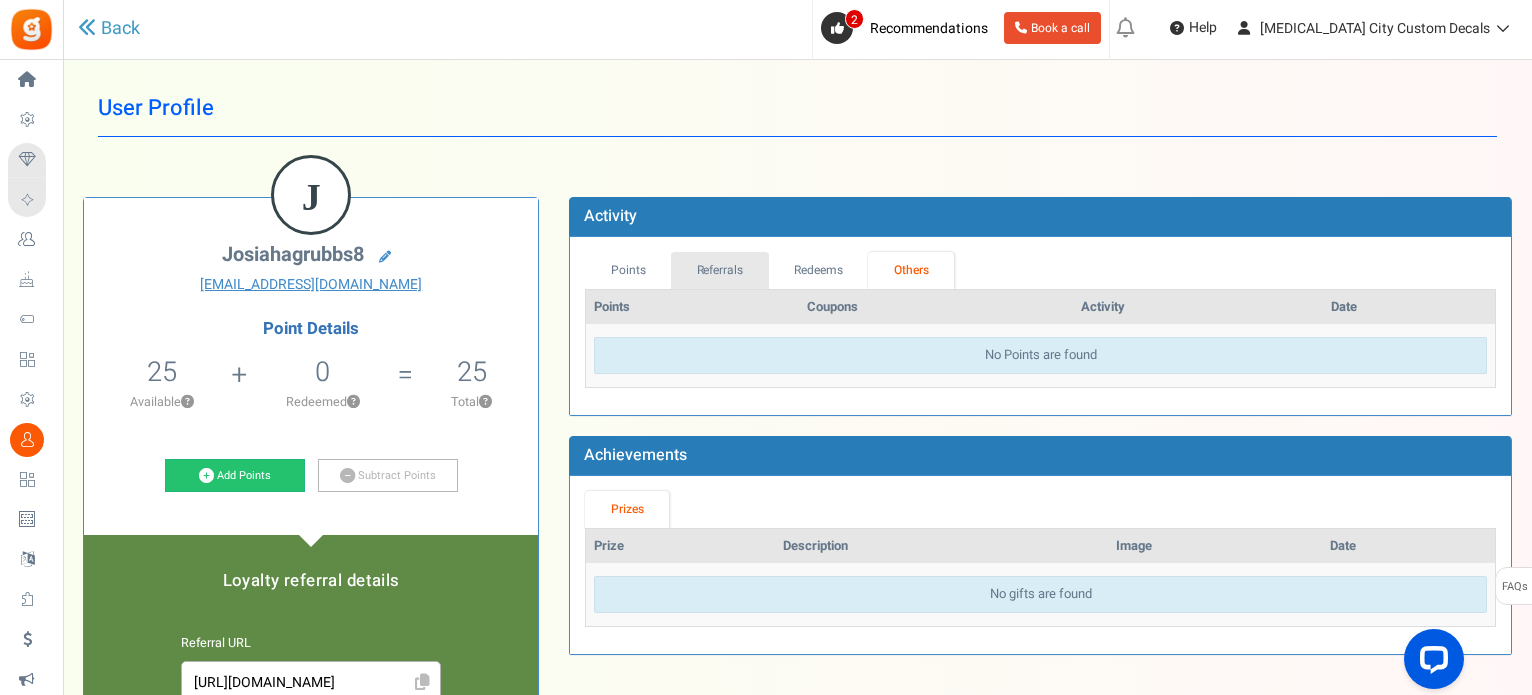 click on "Referrals" at bounding box center (720, 270) 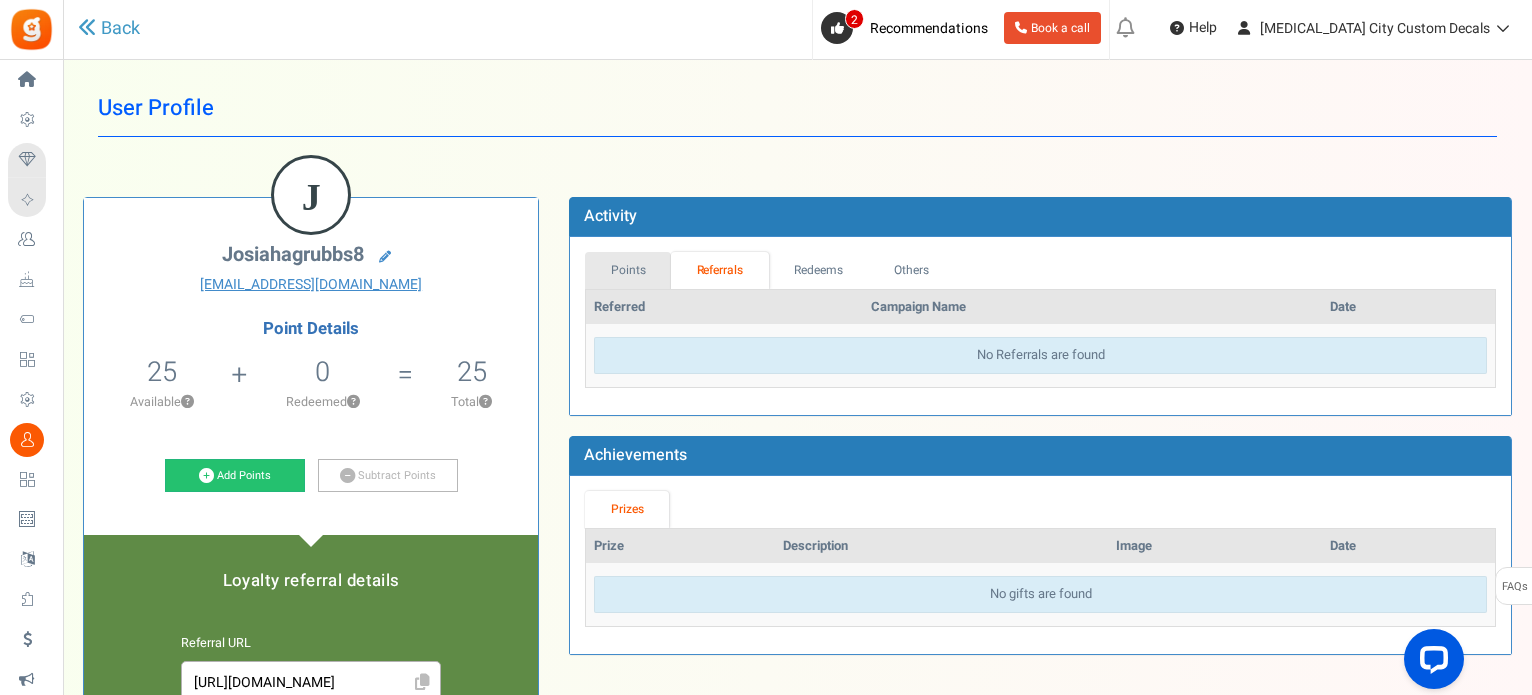 click on "Points" at bounding box center [628, 270] 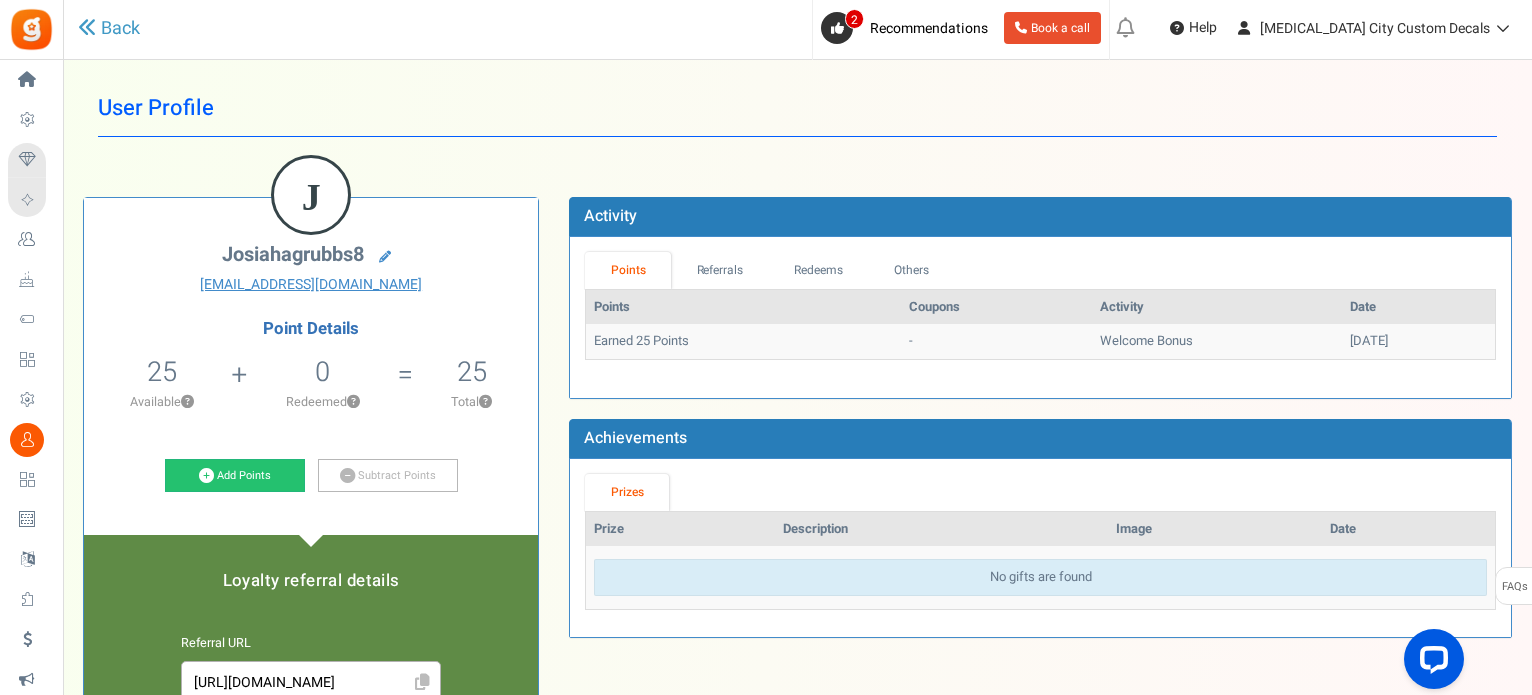 scroll, scrollTop: 100, scrollLeft: 0, axis: vertical 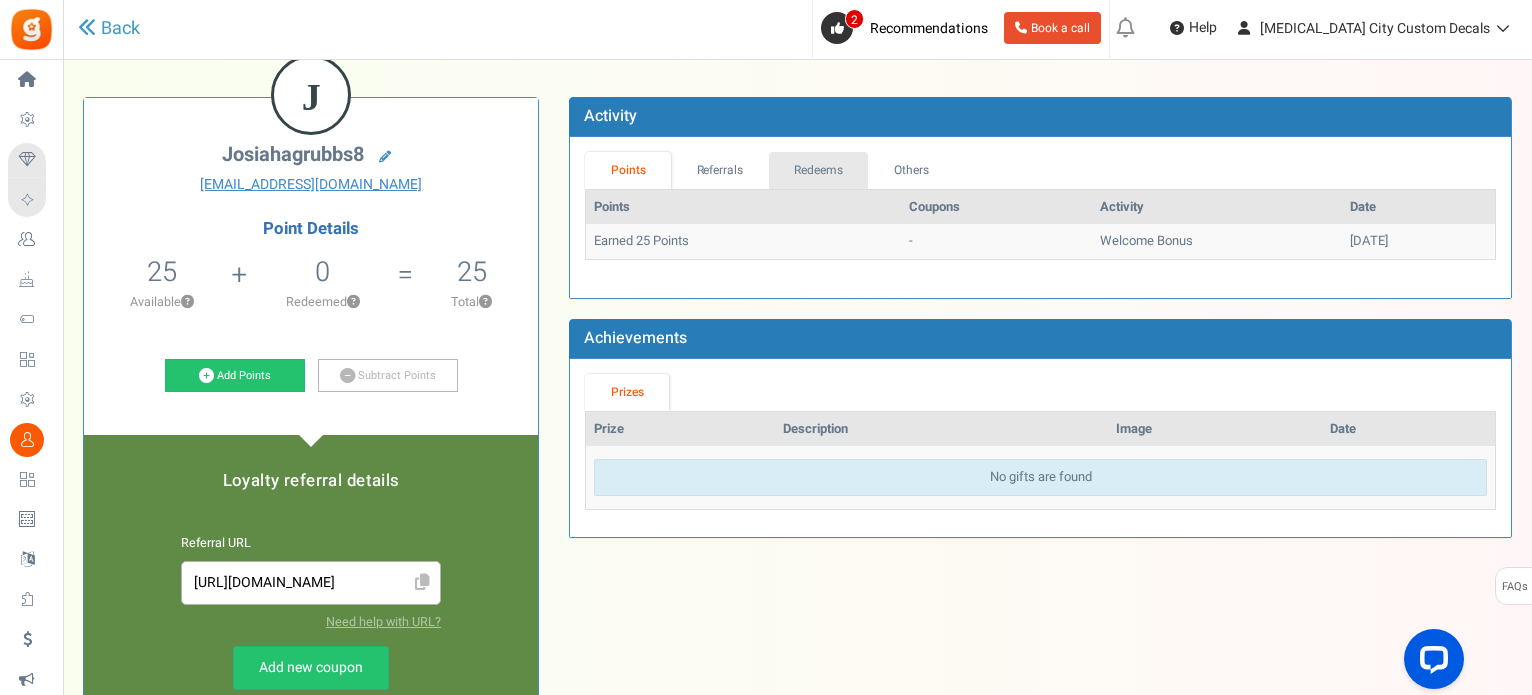 click on "Redeems" at bounding box center [819, 170] 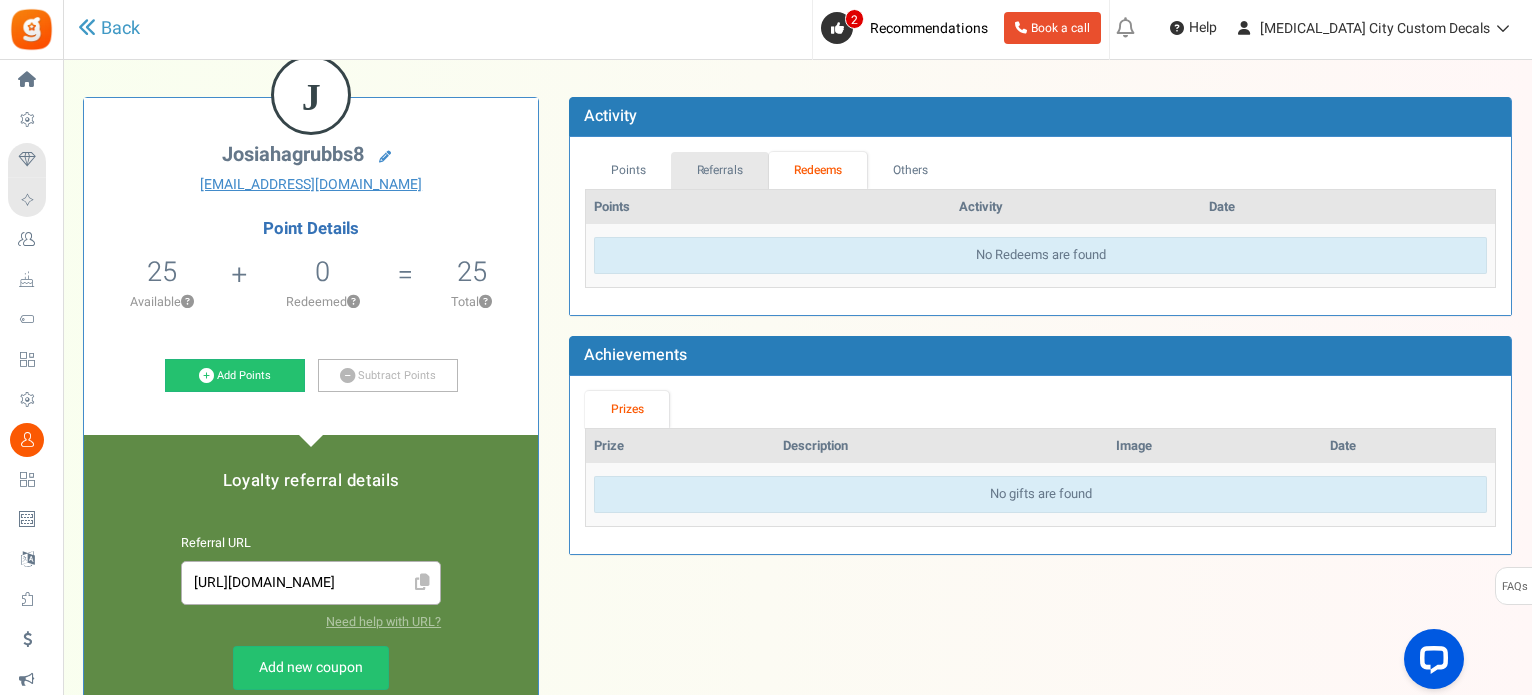 click on "Referrals" at bounding box center [720, 170] 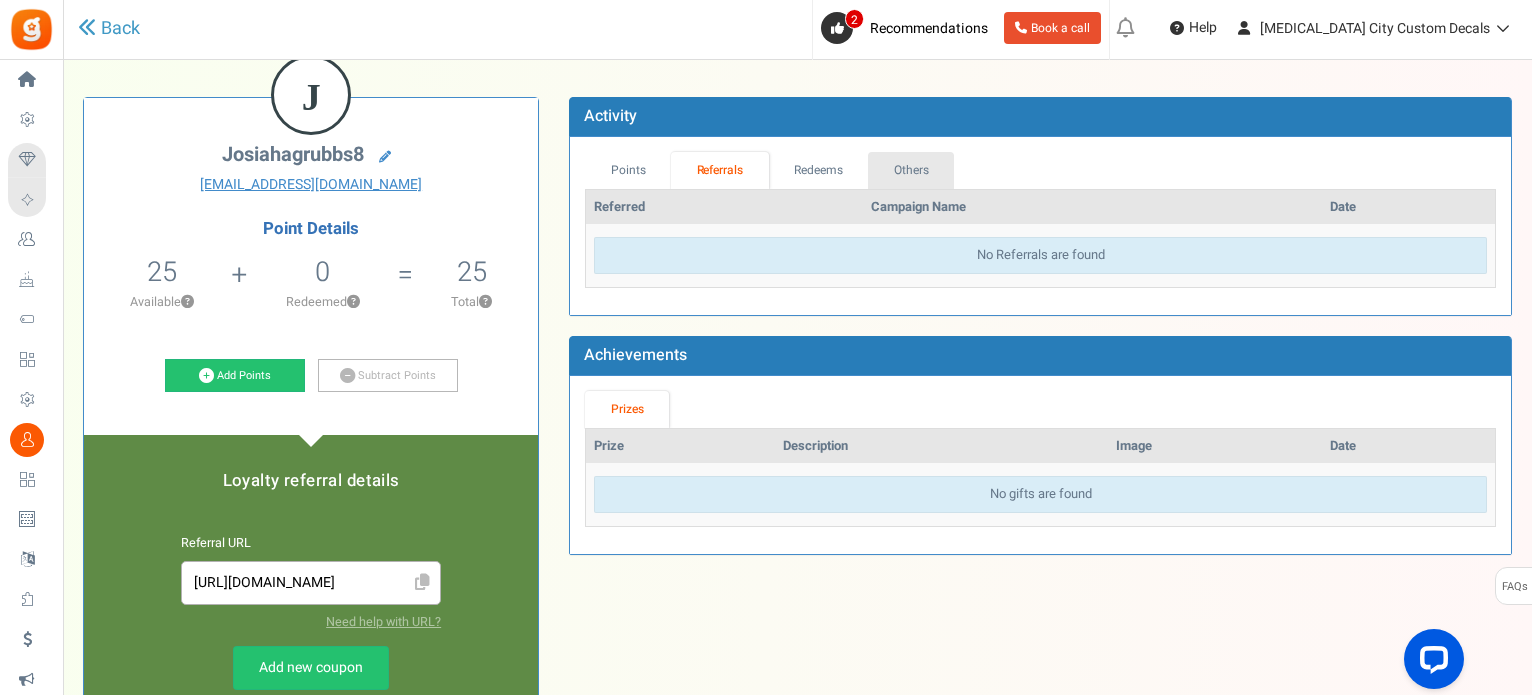 click on "Others" at bounding box center (911, 170) 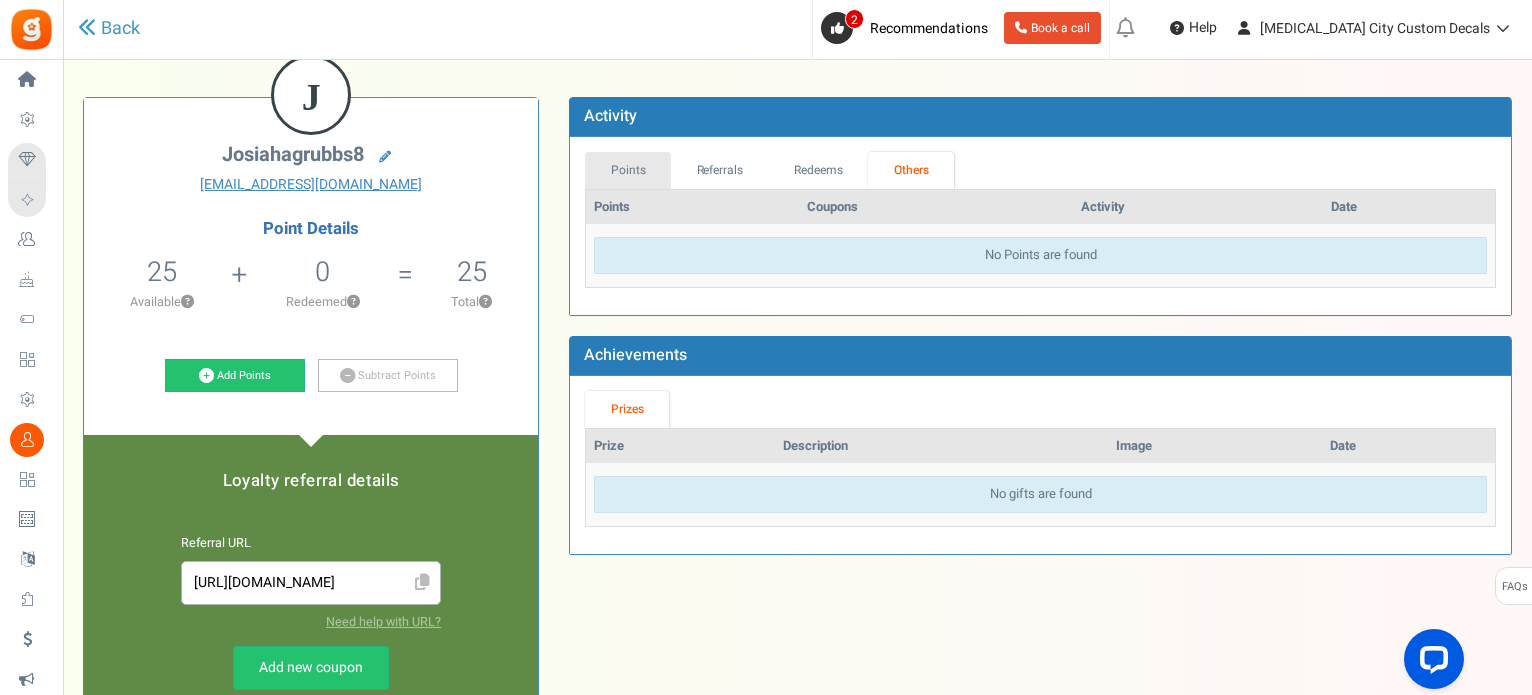 click on "Points" at bounding box center (628, 170) 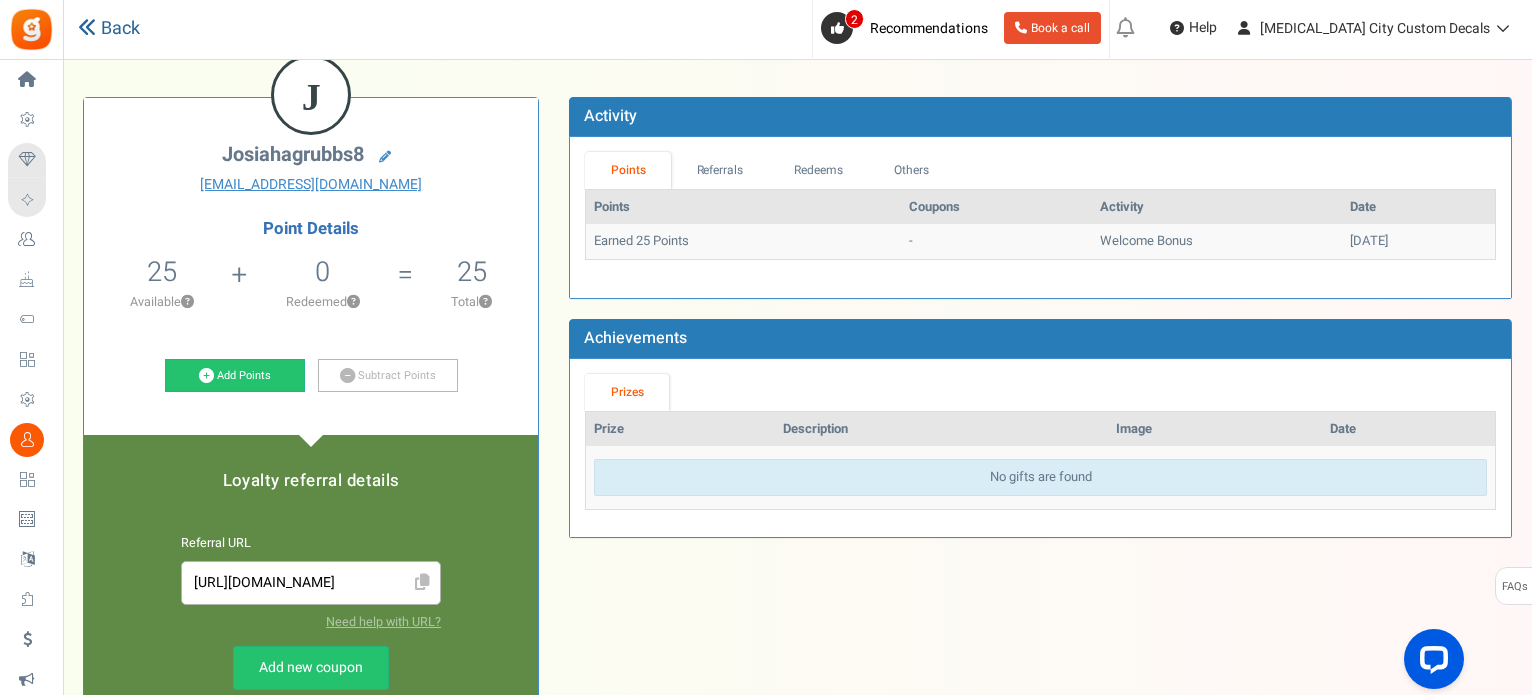 click on "Back" at bounding box center [109, 29] 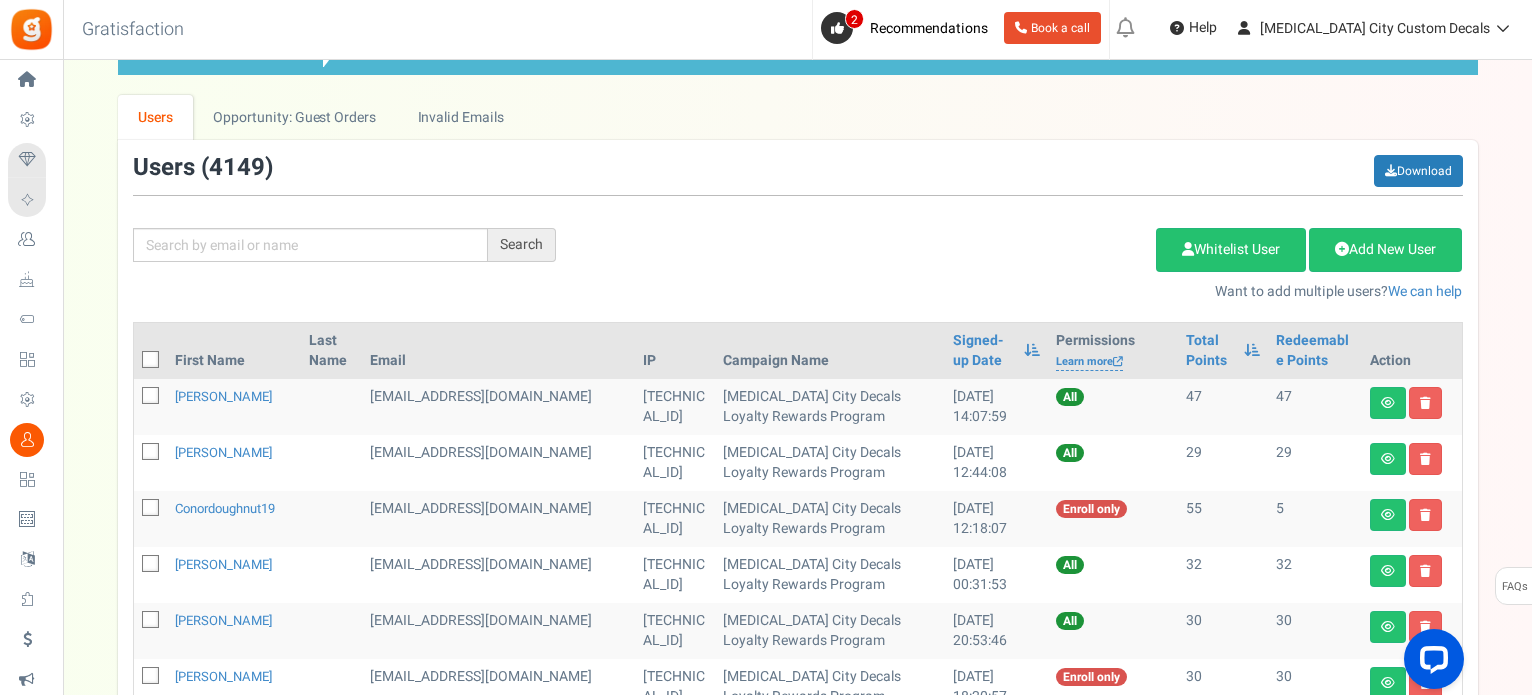 scroll, scrollTop: 0, scrollLeft: 0, axis: both 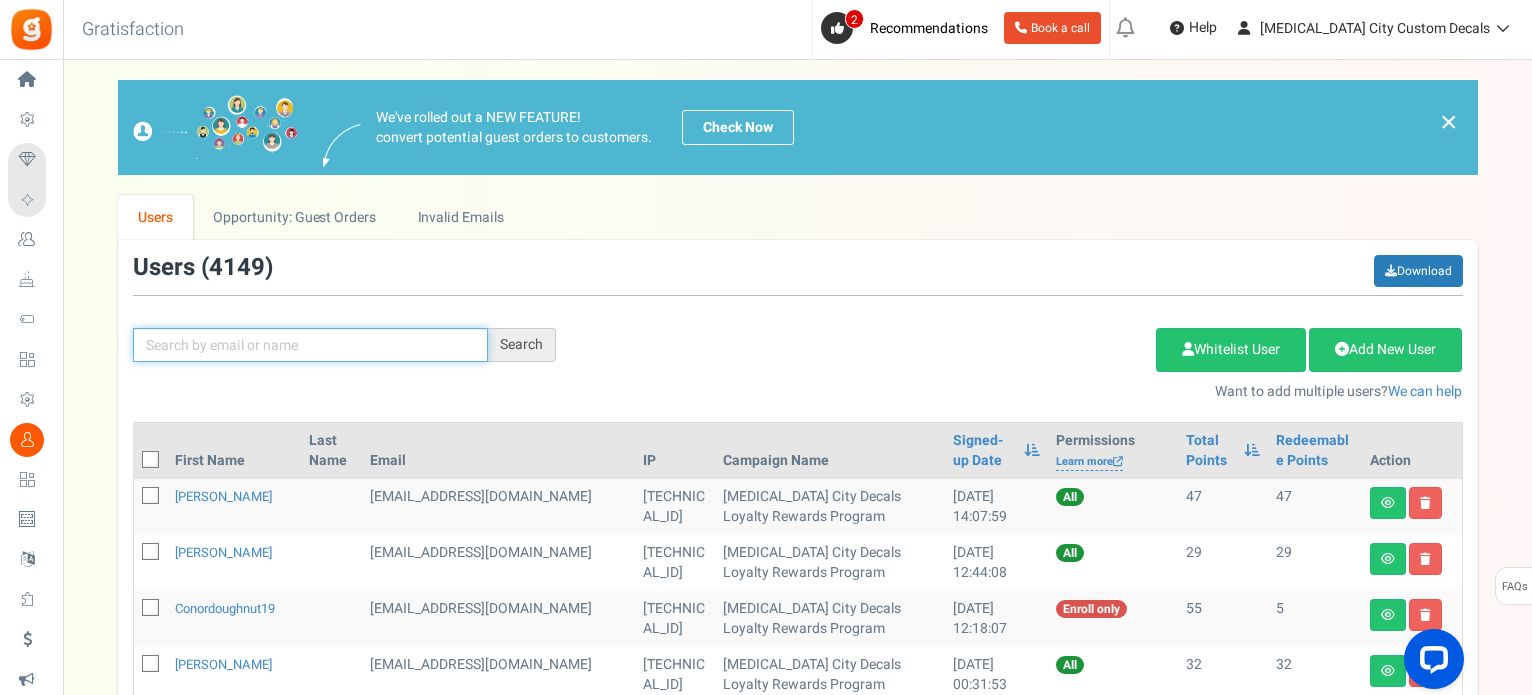 click at bounding box center [310, 345] 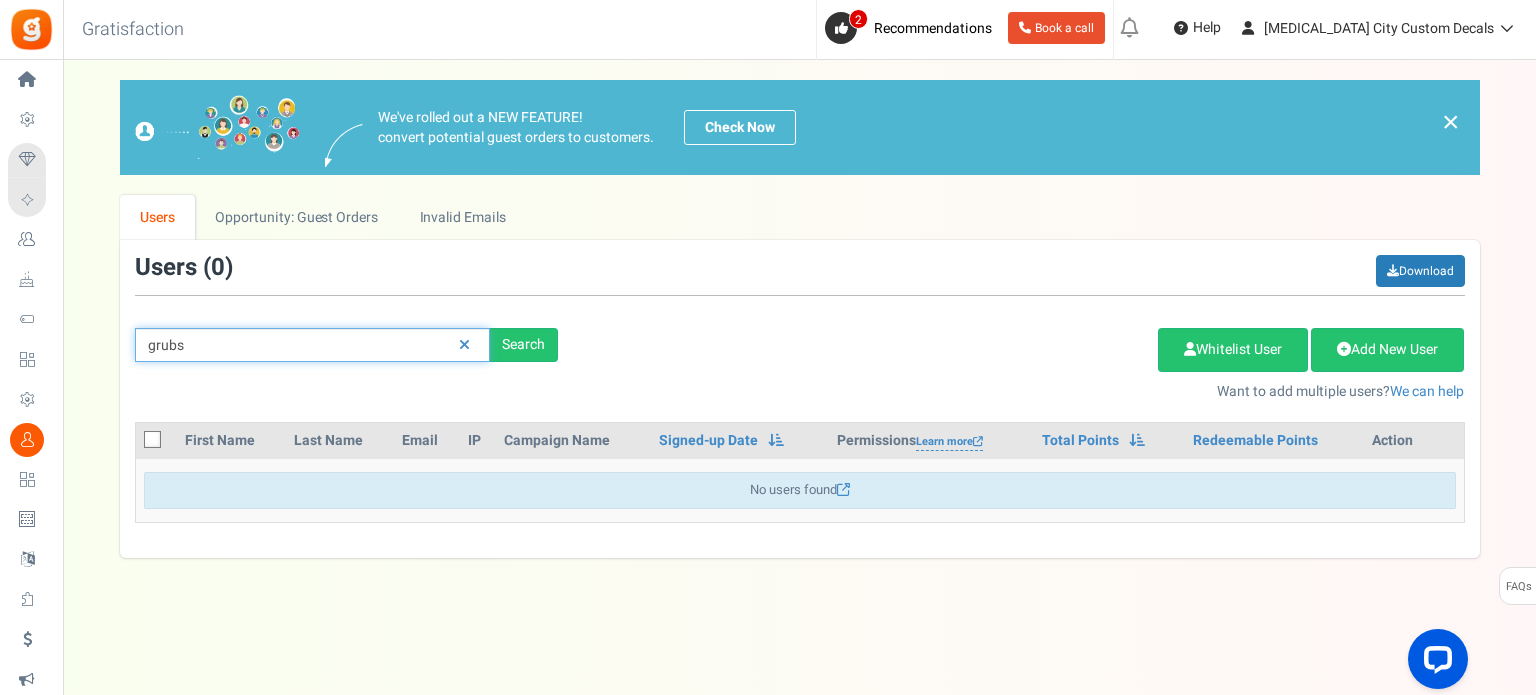 click on "grubs" at bounding box center (312, 345) 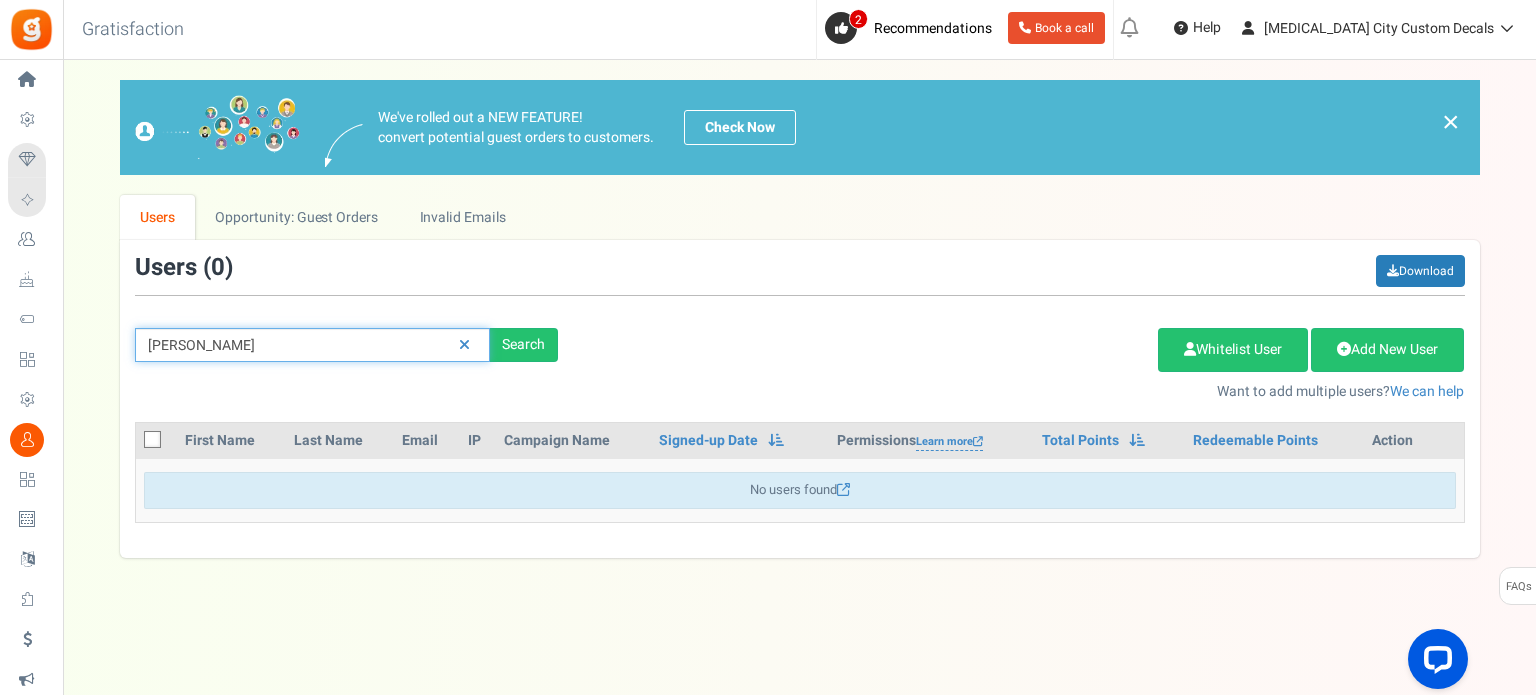 type on "[PERSON_NAME]" 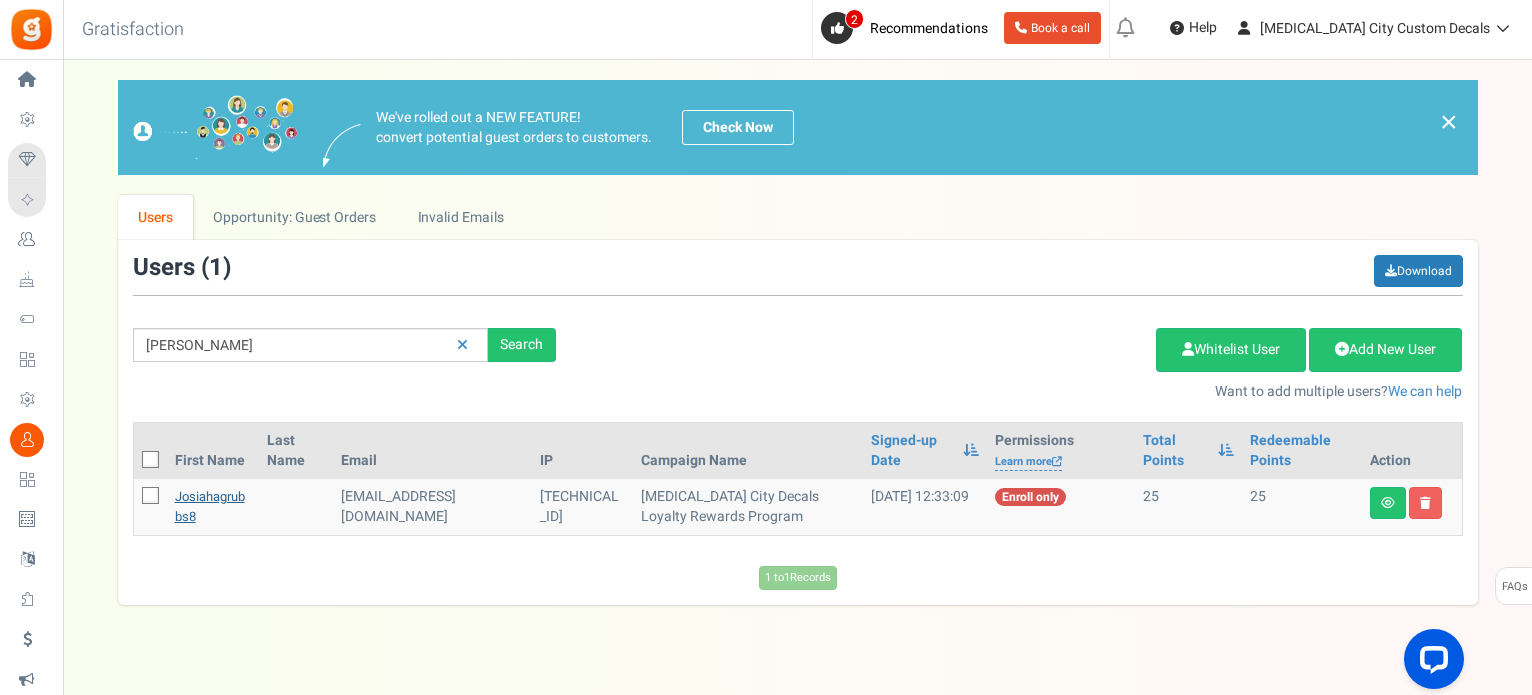 click on "josiahagrubbs8" at bounding box center (210, 506) 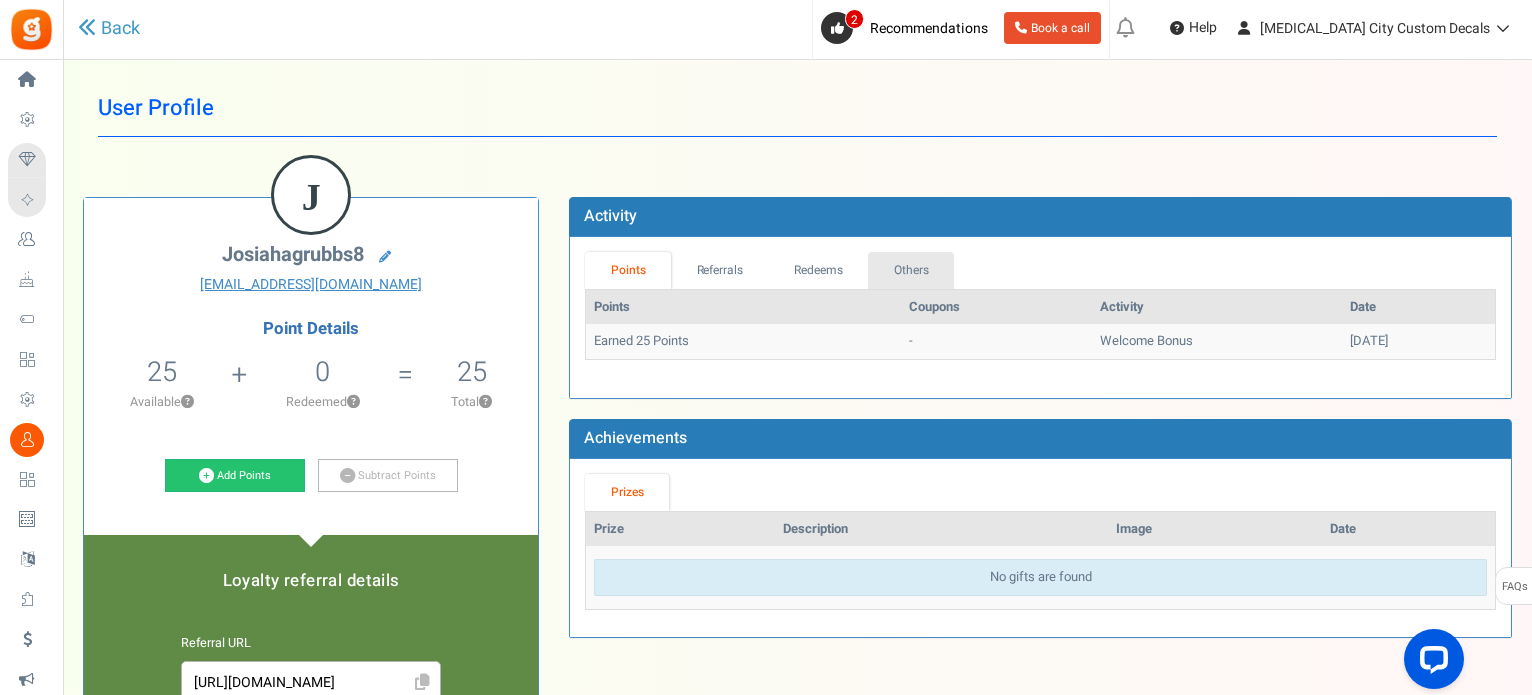 click on "Others" at bounding box center [911, 270] 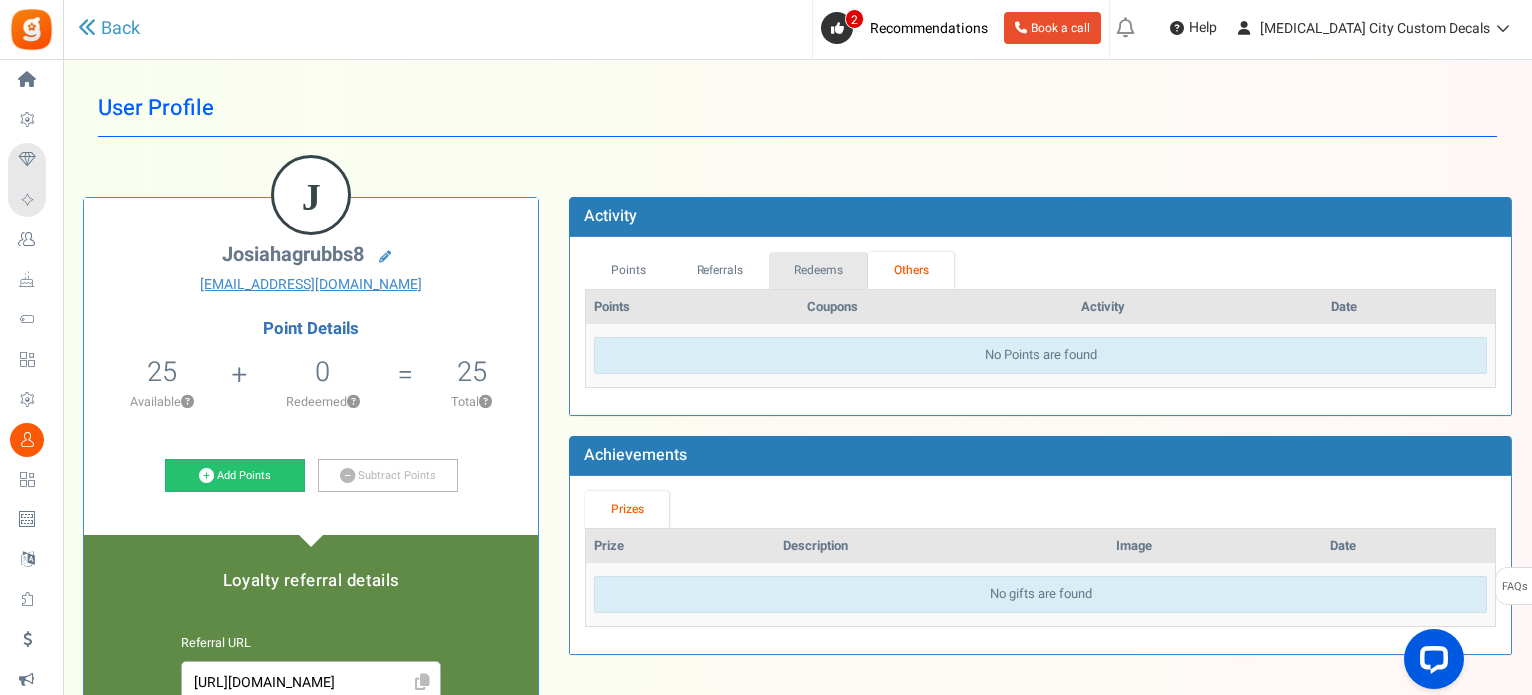 click on "Redeems" at bounding box center [819, 270] 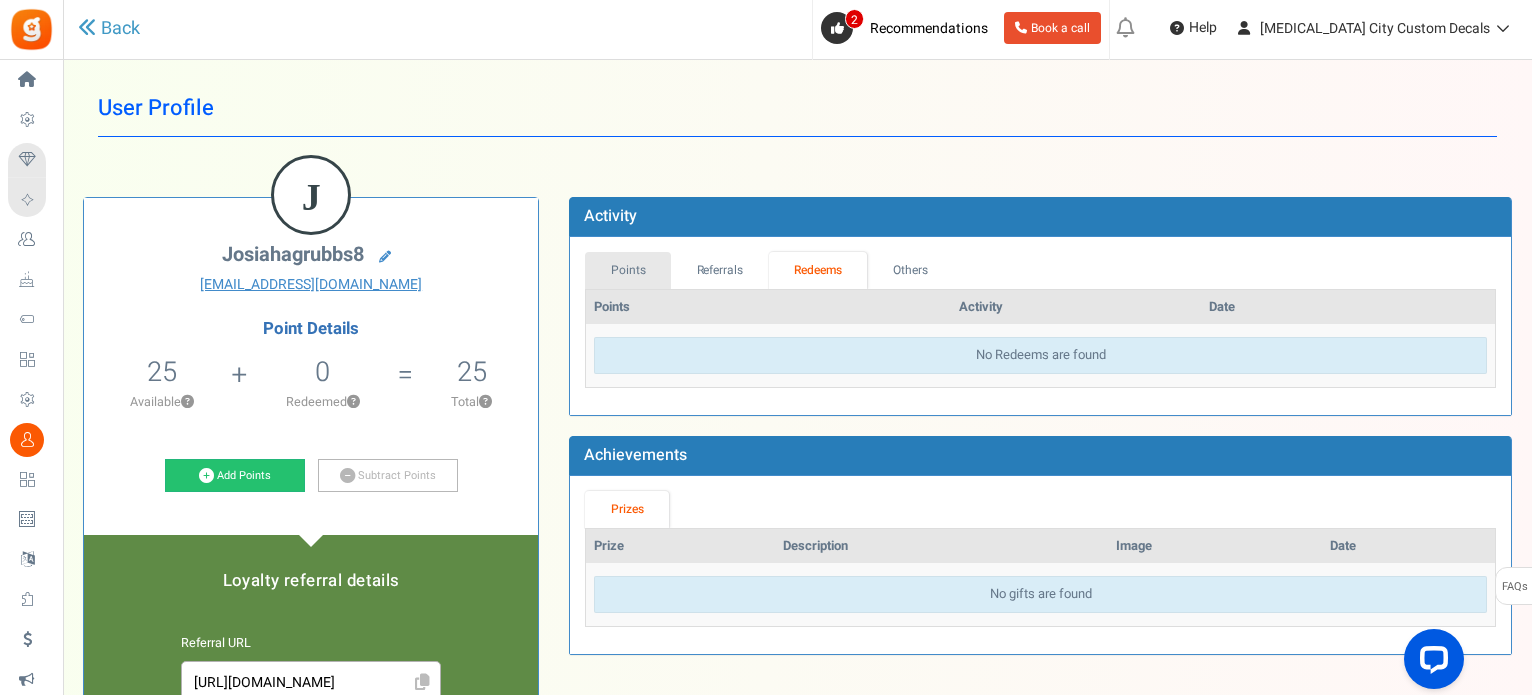 click on "Points" at bounding box center [628, 270] 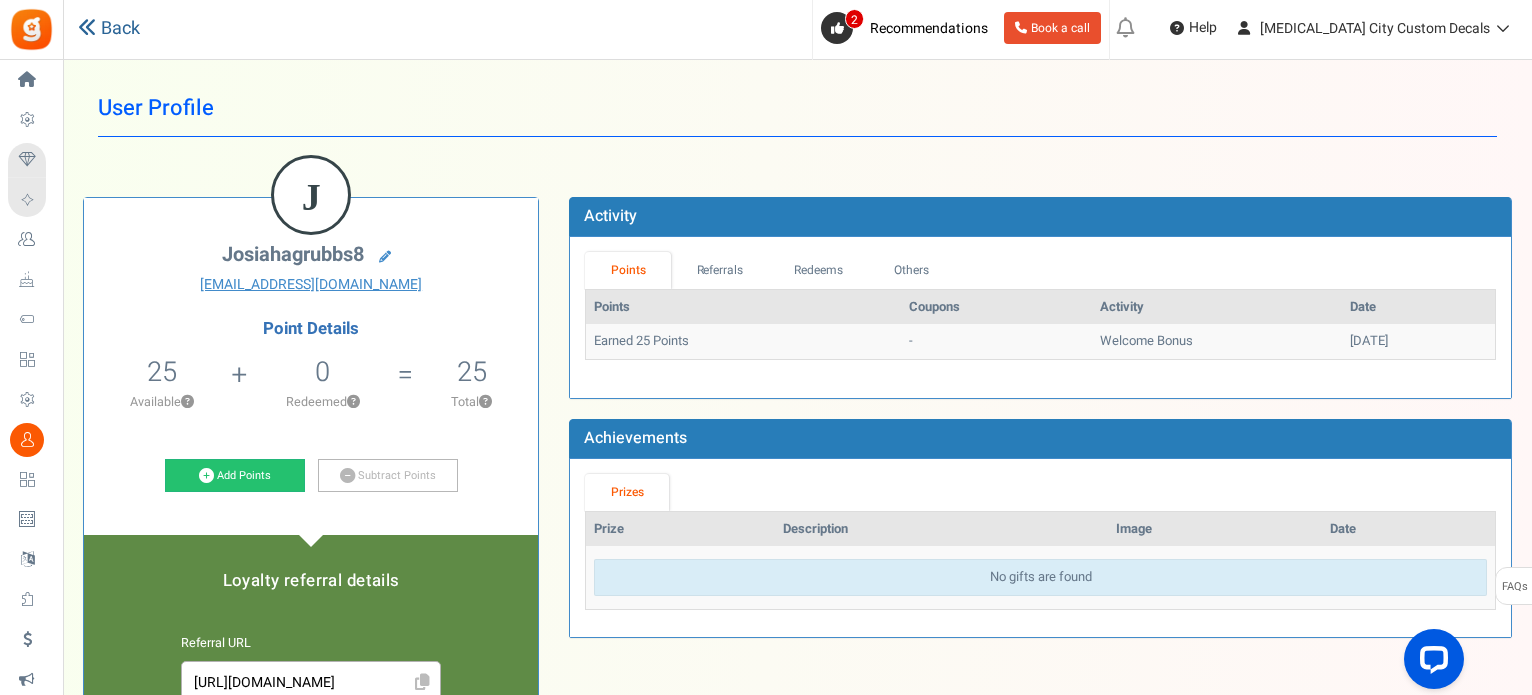 click on "Back" at bounding box center [109, 29] 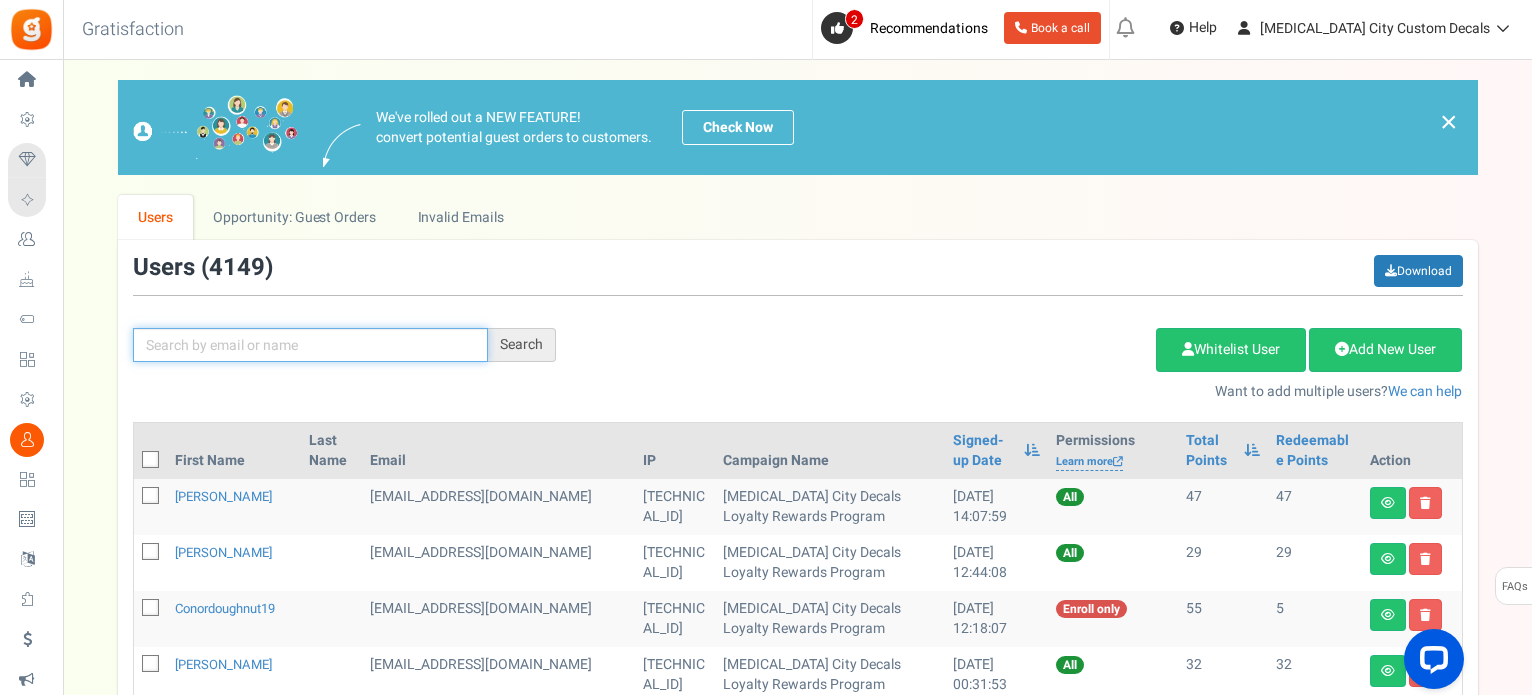 click at bounding box center (310, 345) 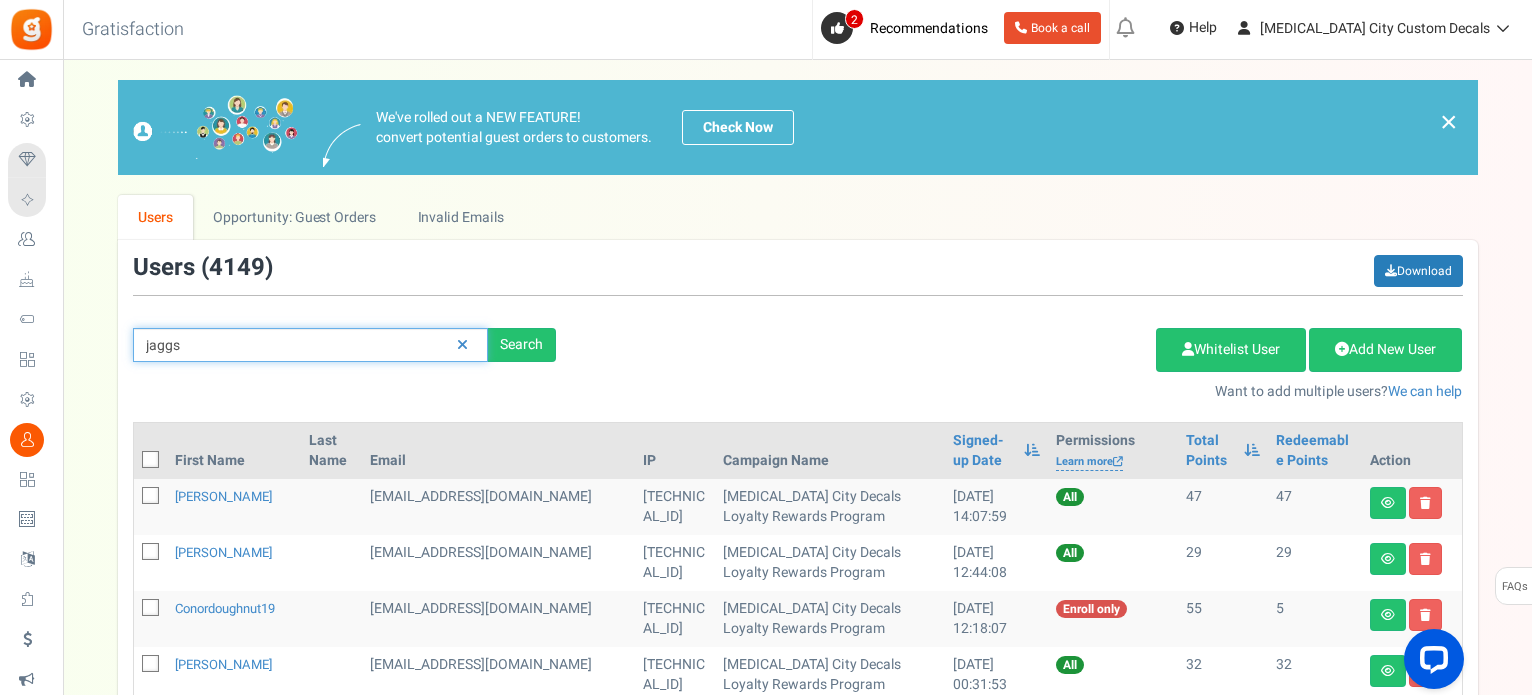 type on "jaggs" 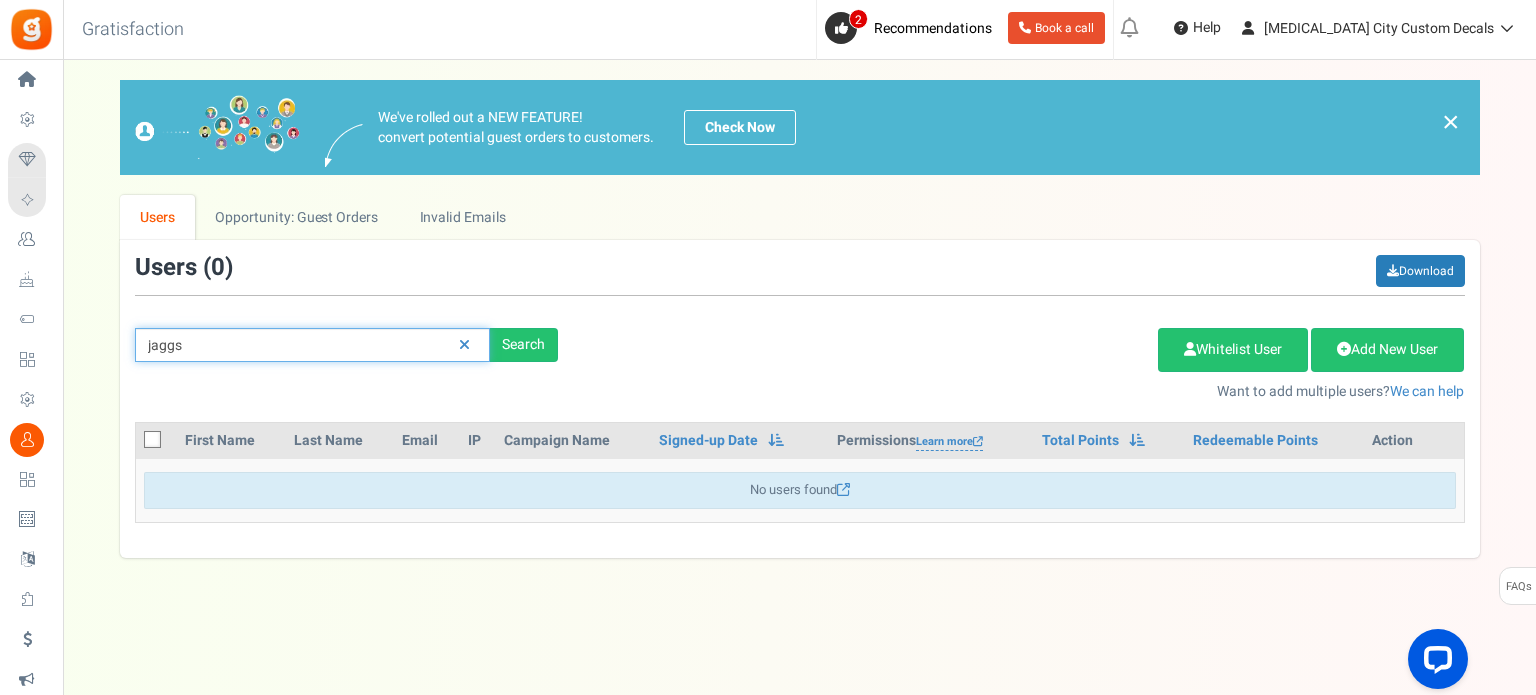 click on "jaggs" at bounding box center (312, 345) 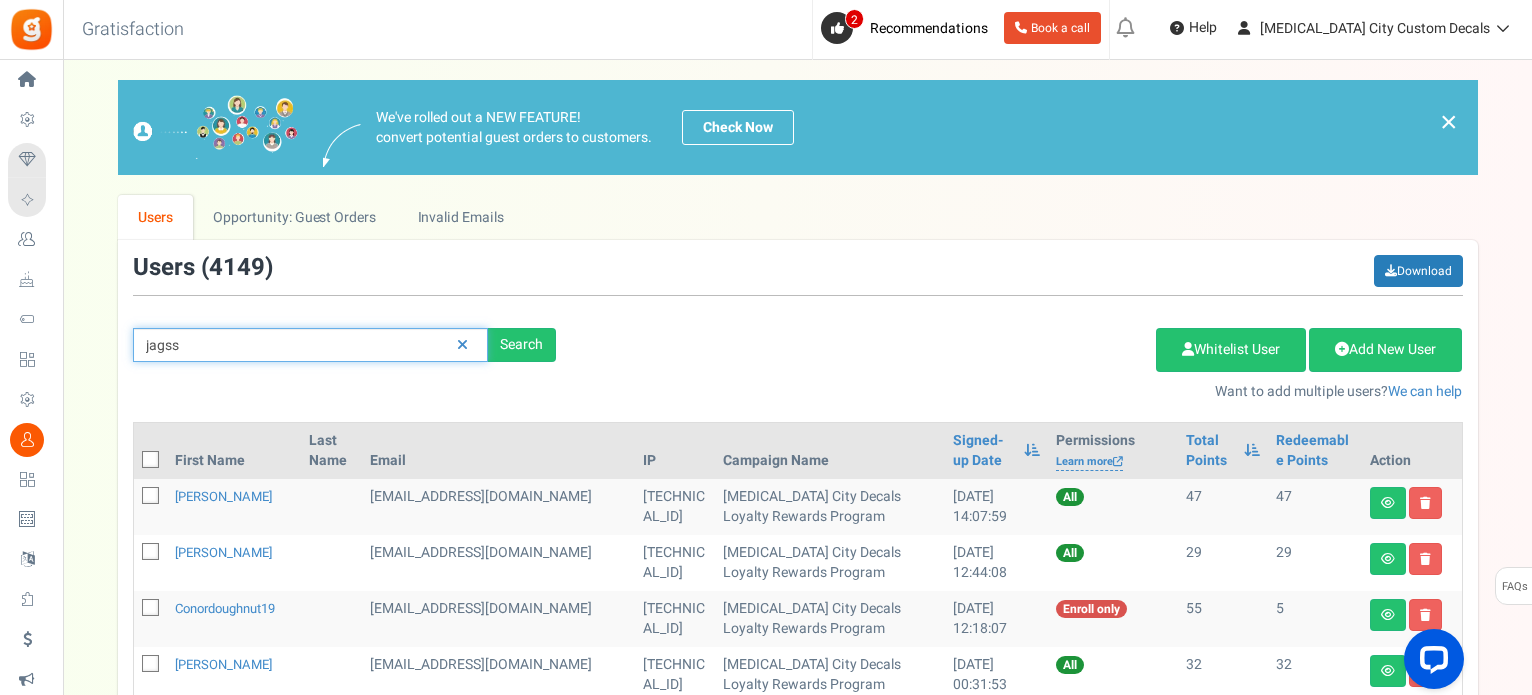 type on "jagss" 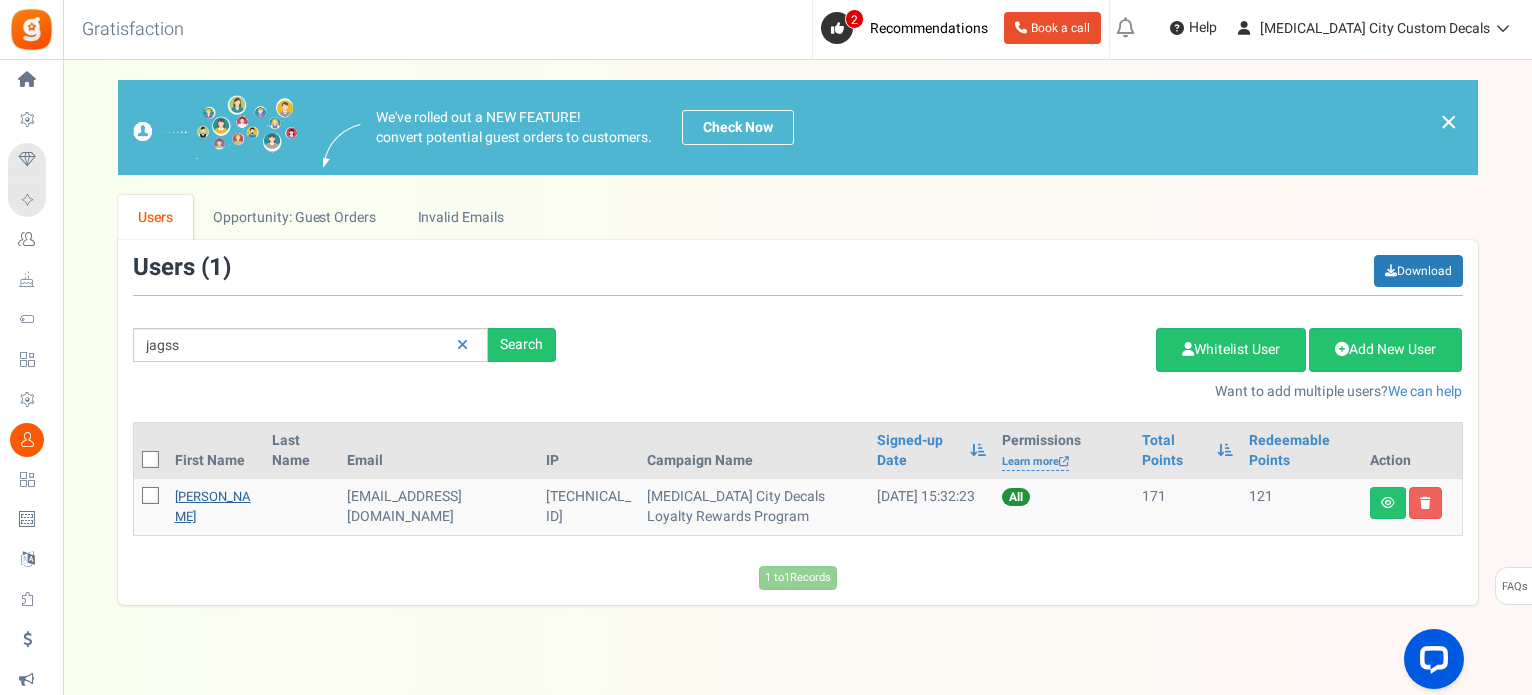click on "[PERSON_NAME]" at bounding box center (213, 506) 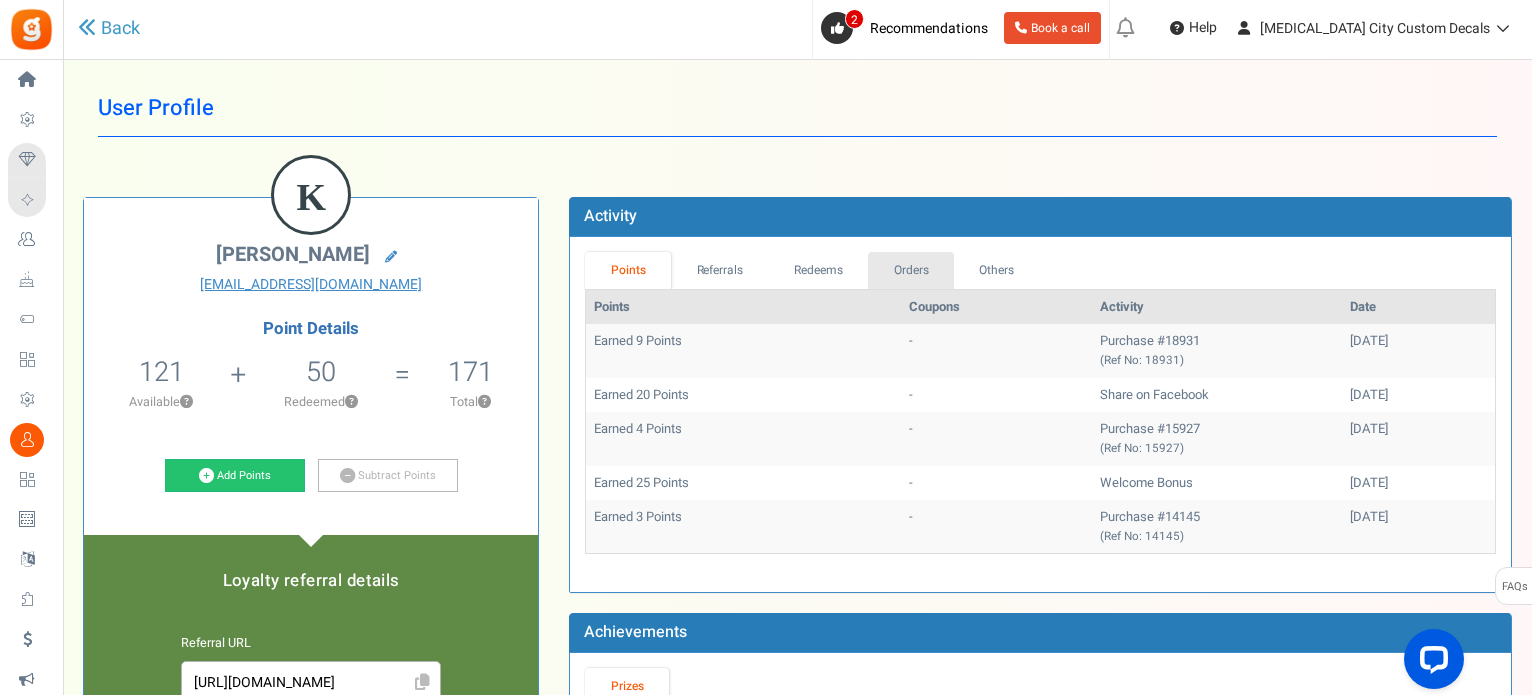 click on "Orders" at bounding box center (911, 270) 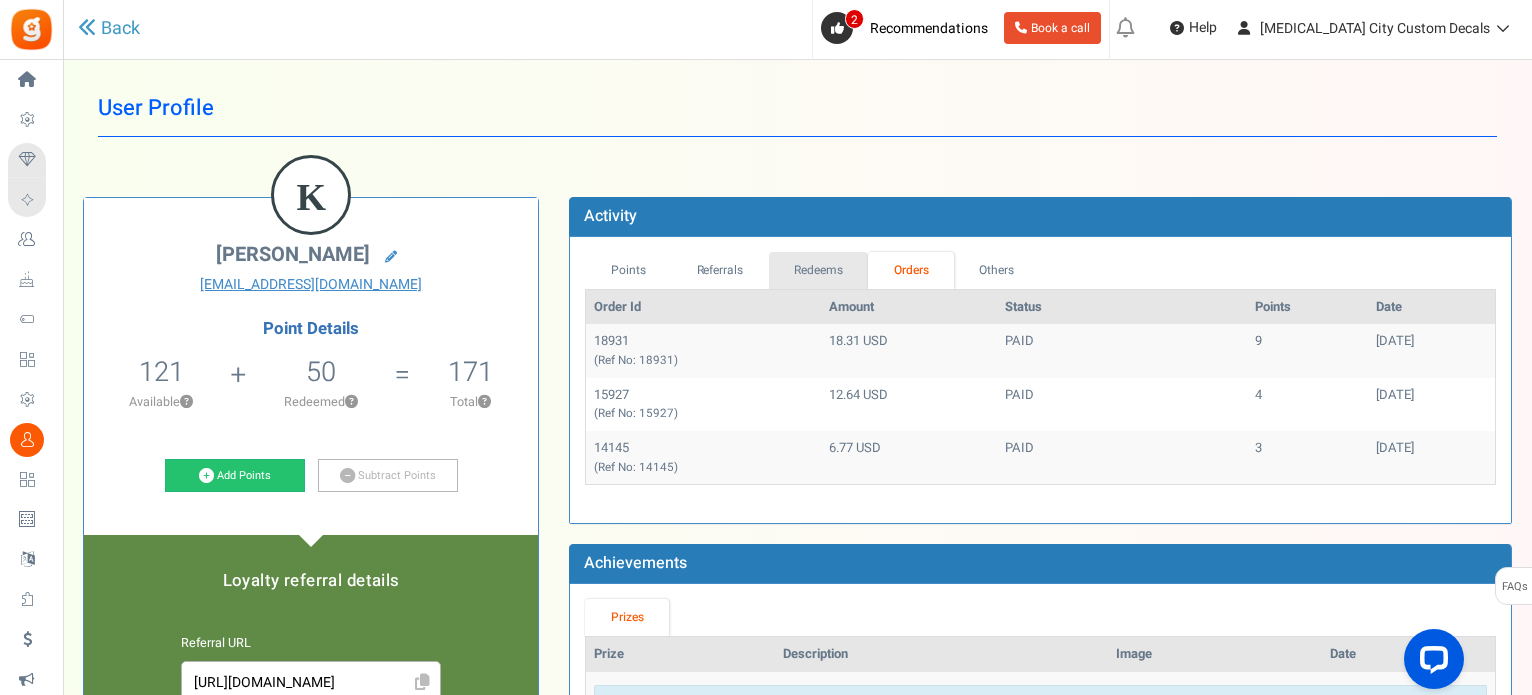 click on "Redeems" at bounding box center [819, 270] 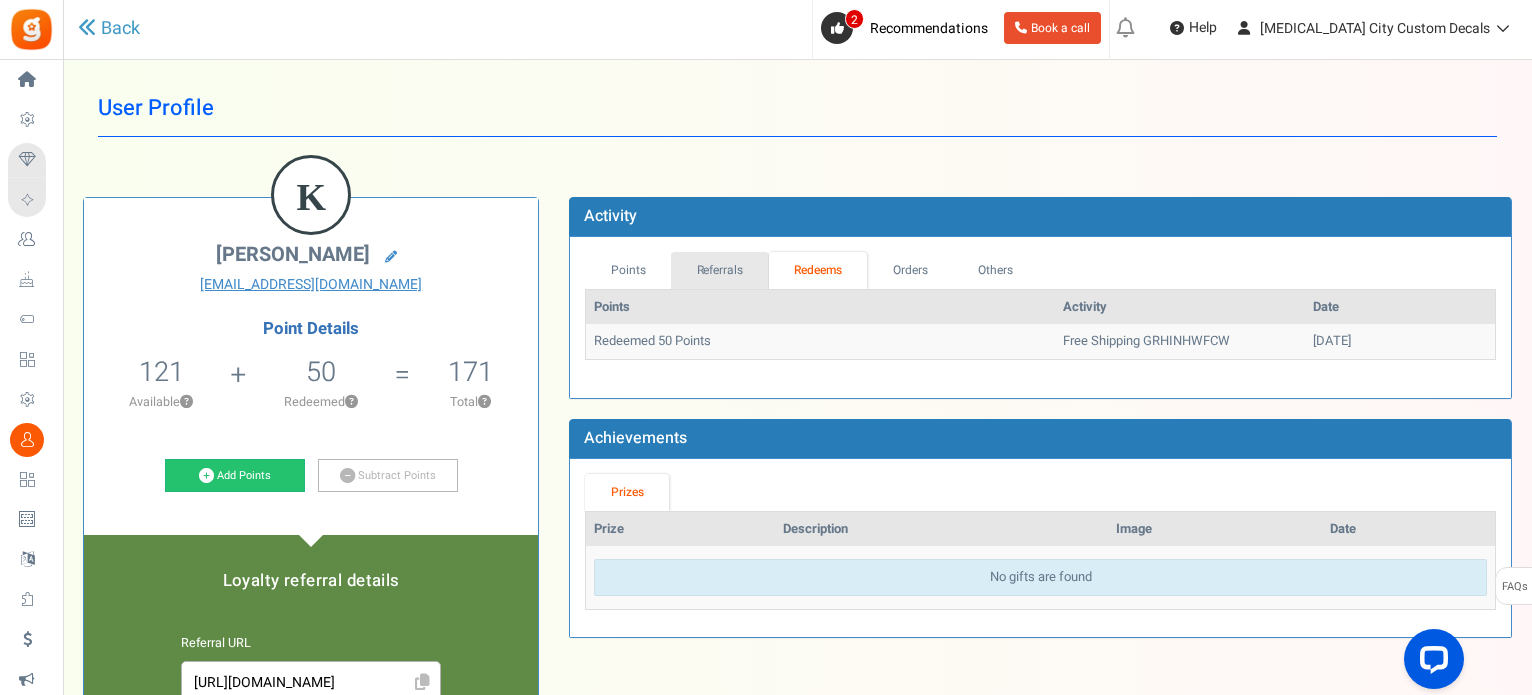 click on "Referrals" at bounding box center (720, 270) 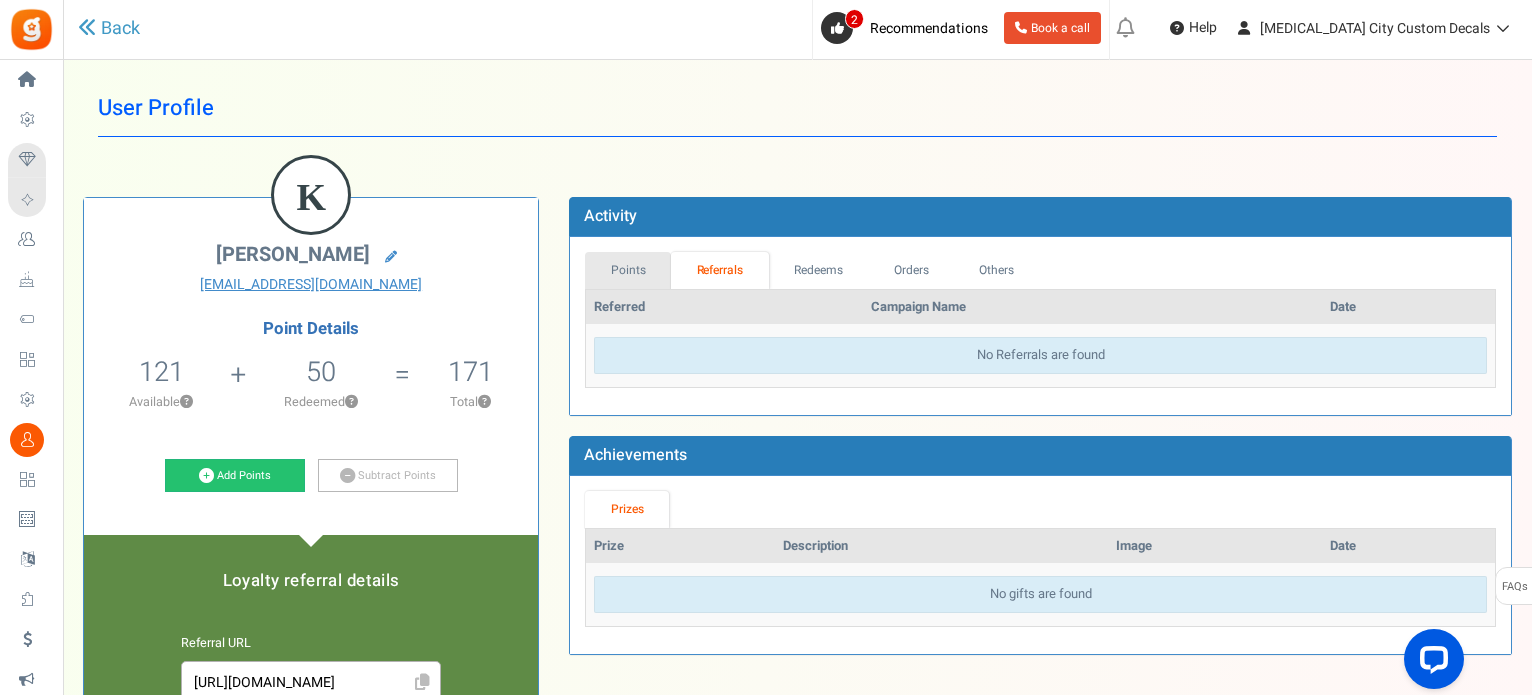 click on "Points" at bounding box center [628, 270] 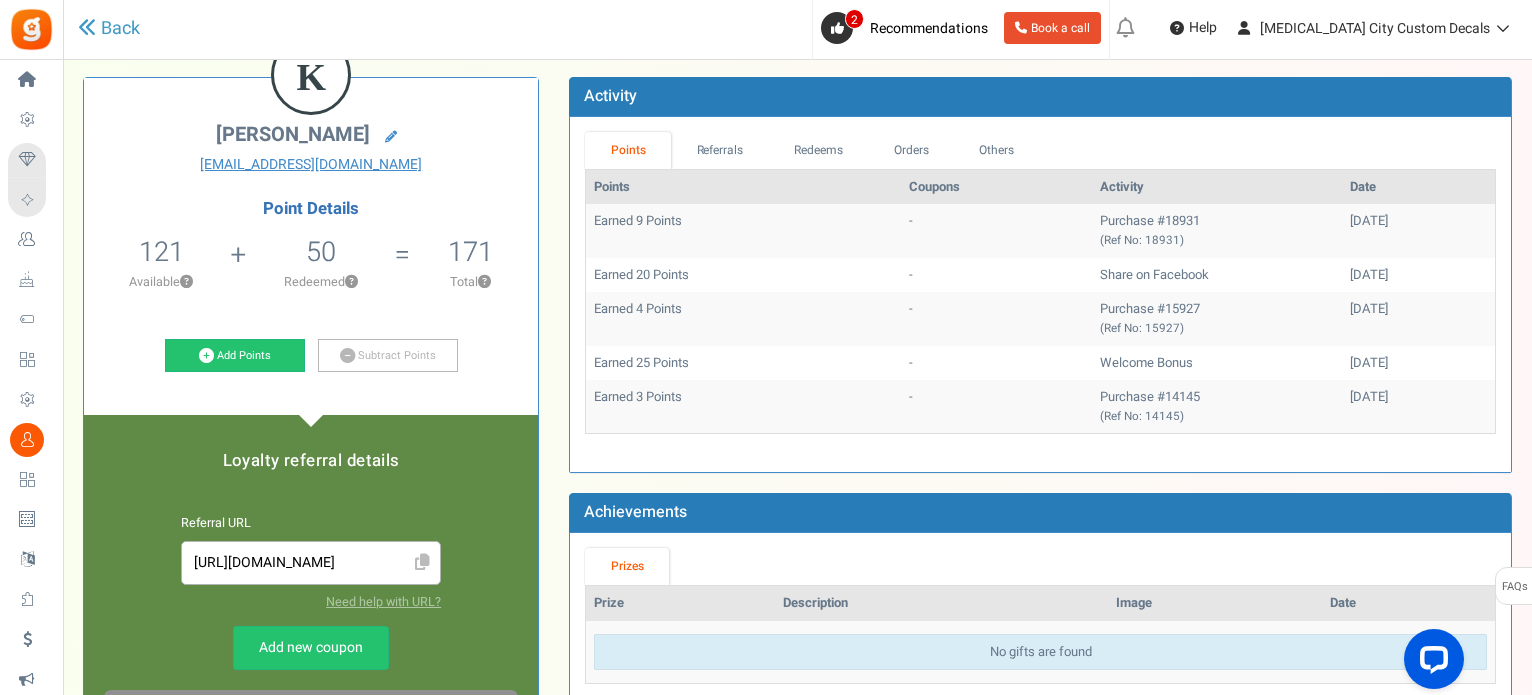 scroll, scrollTop: 0, scrollLeft: 0, axis: both 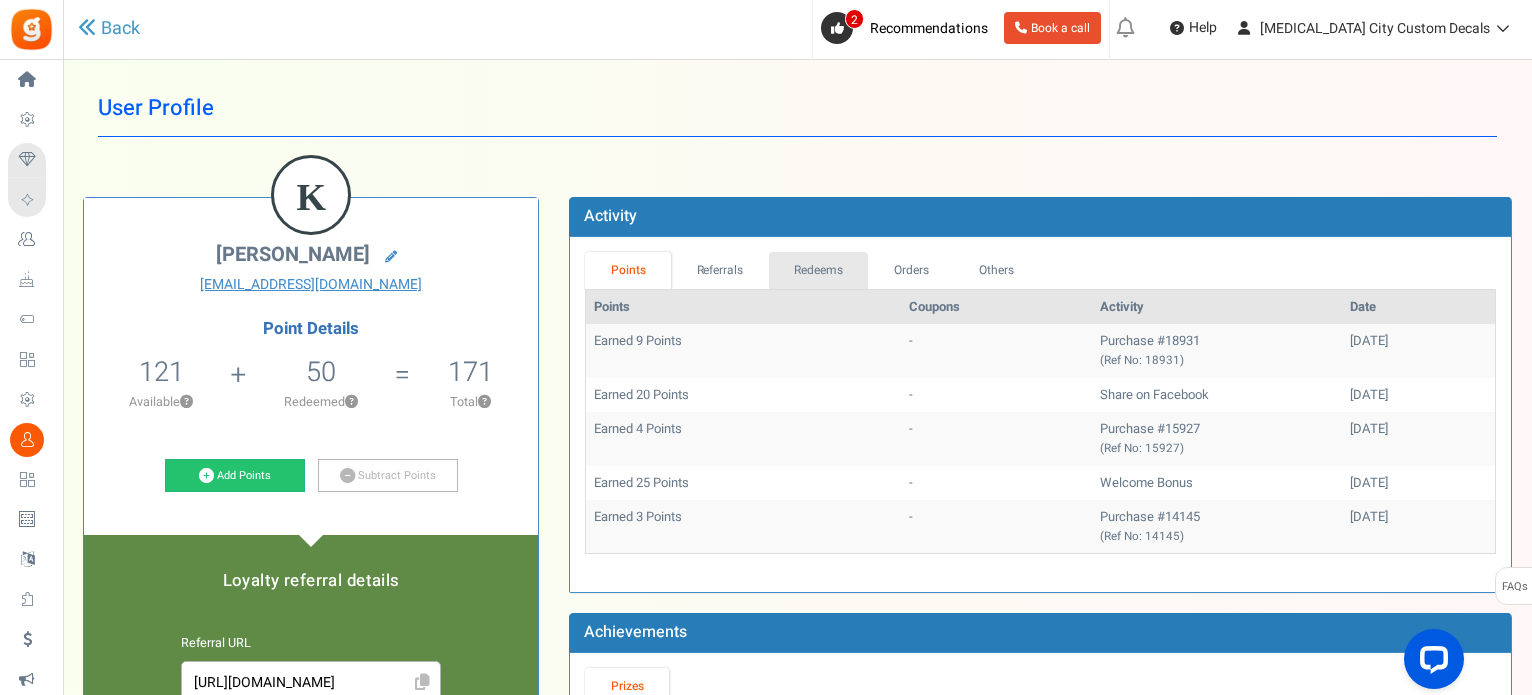 click on "Redeems" at bounding box center [819, 270] 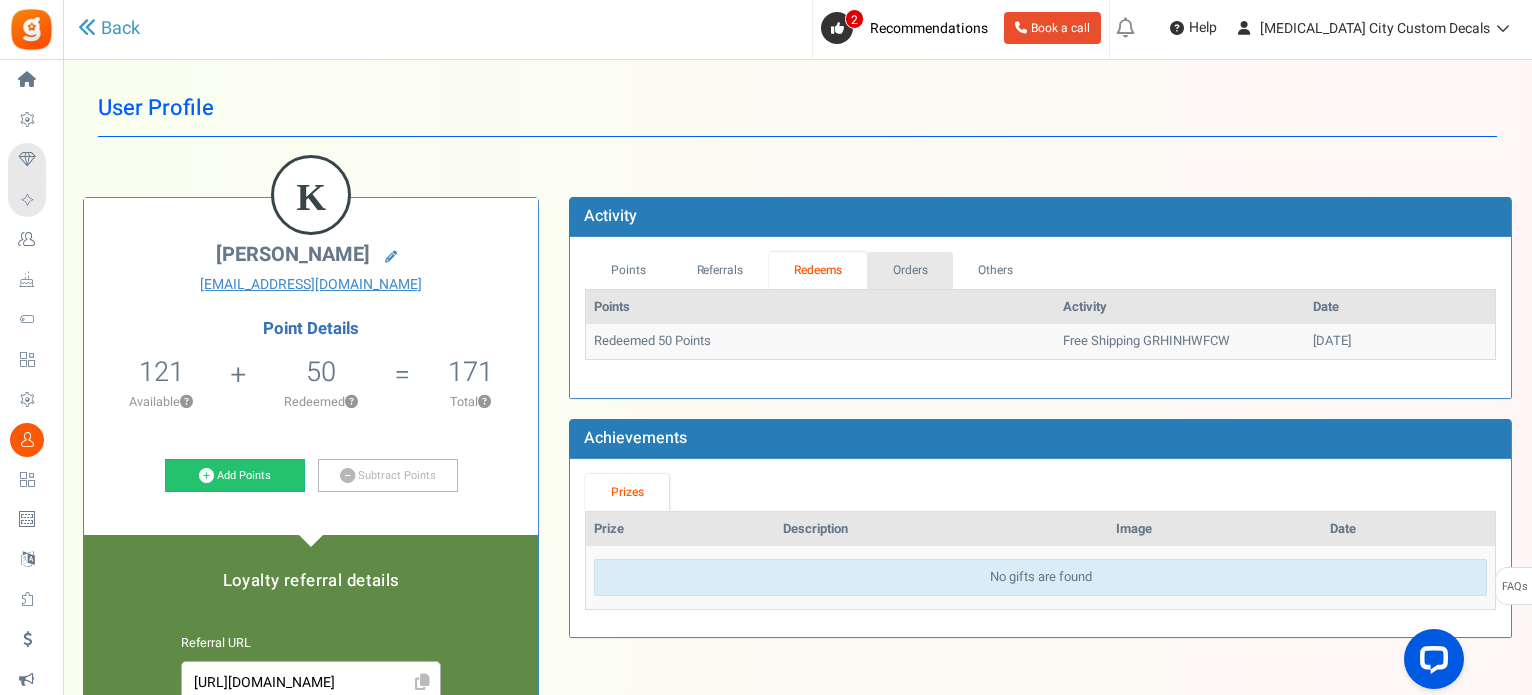 click on "Orders" at bounding box center (910, 270) 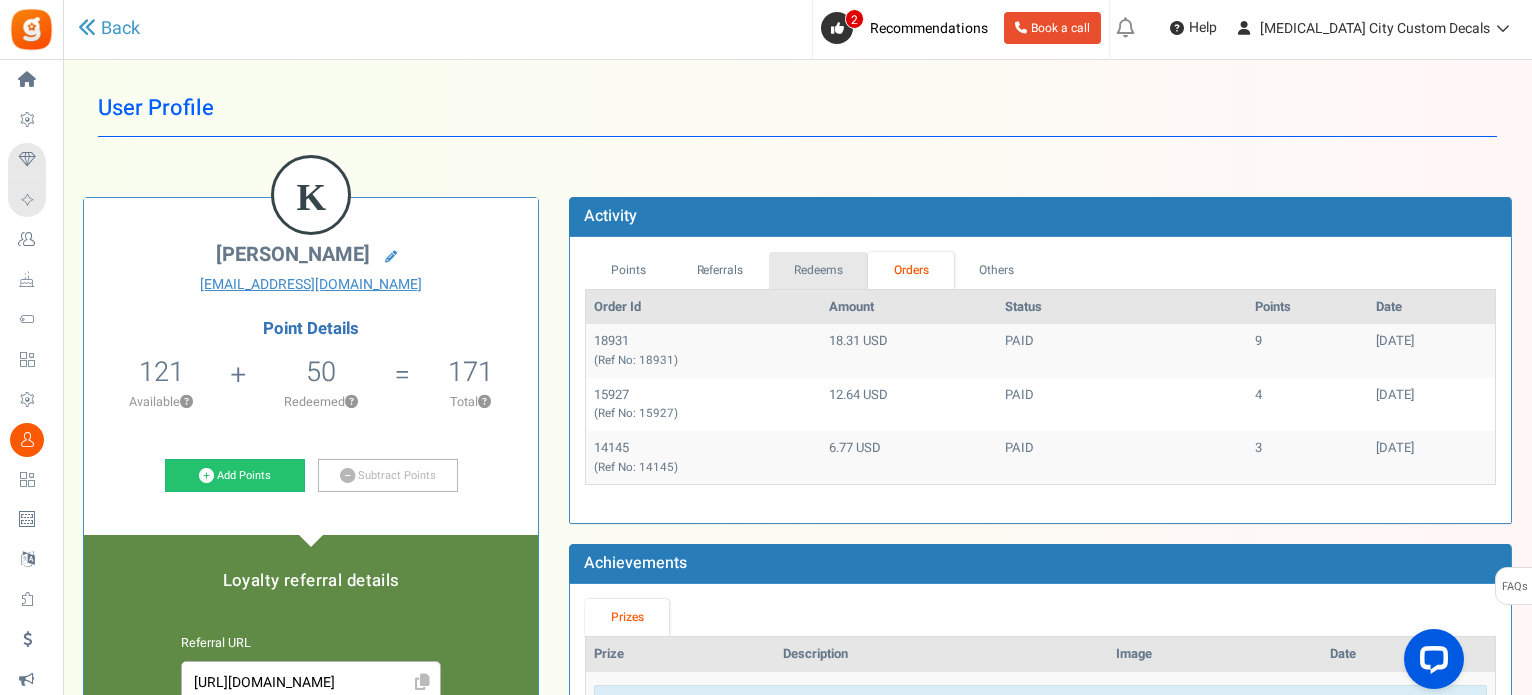 click on "Redeems" at bounding box center [819, 270] 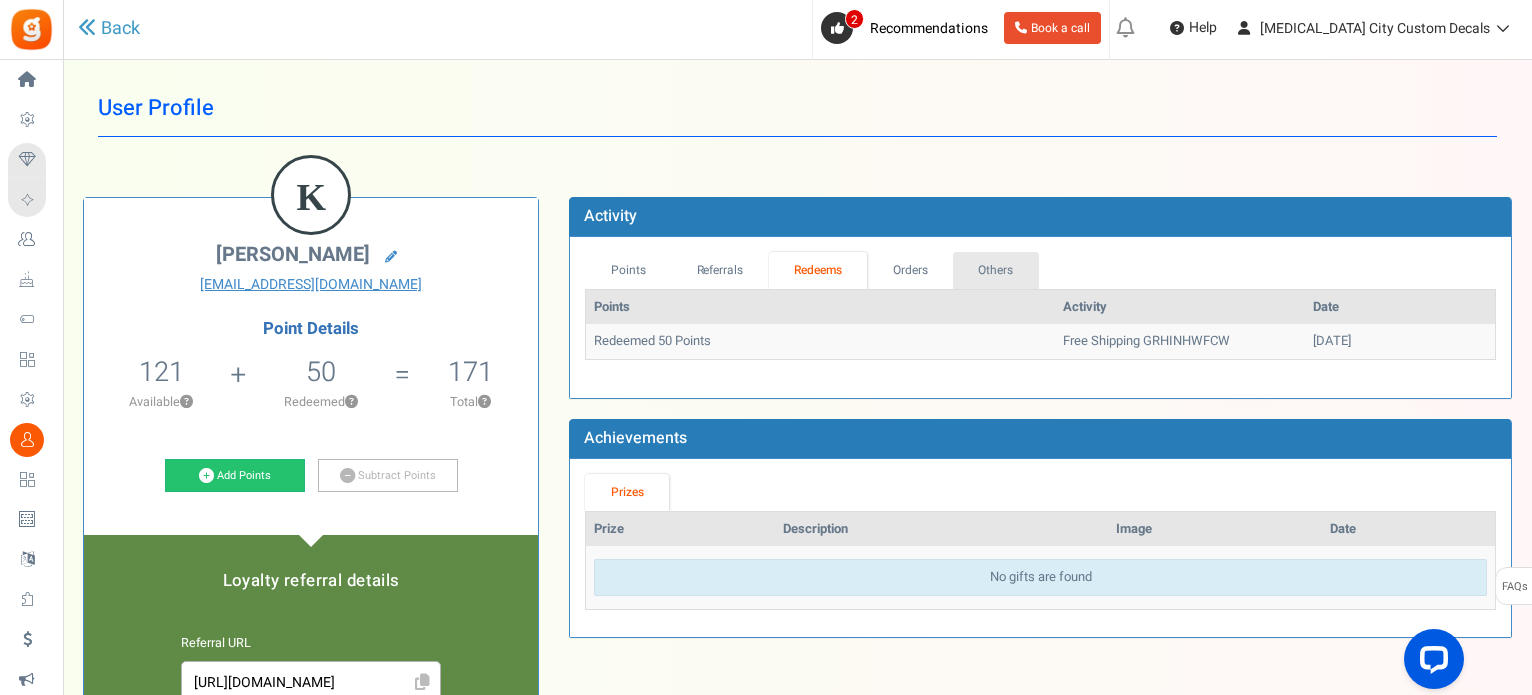 click on "Others" at bounding box center (996, 270) 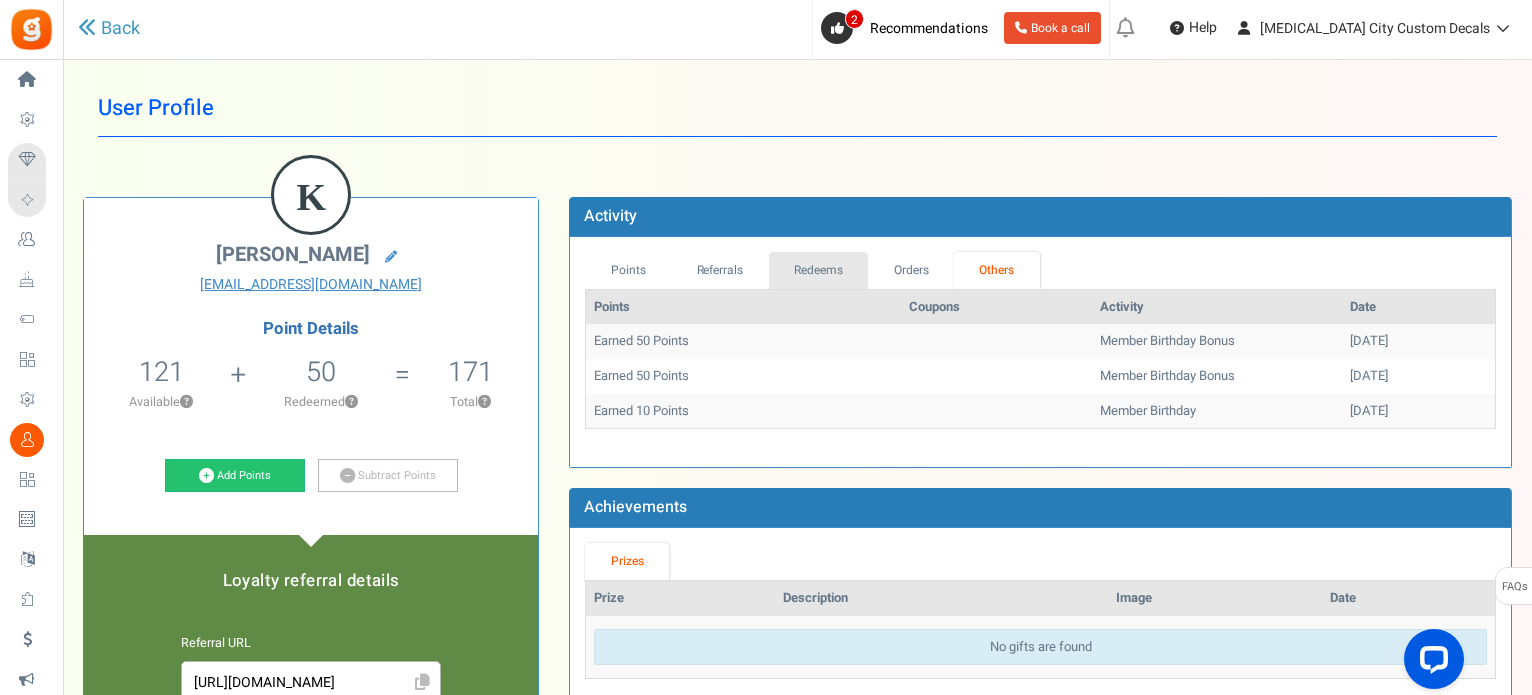 click on "Redeems" at bounding box center [819, 270] 